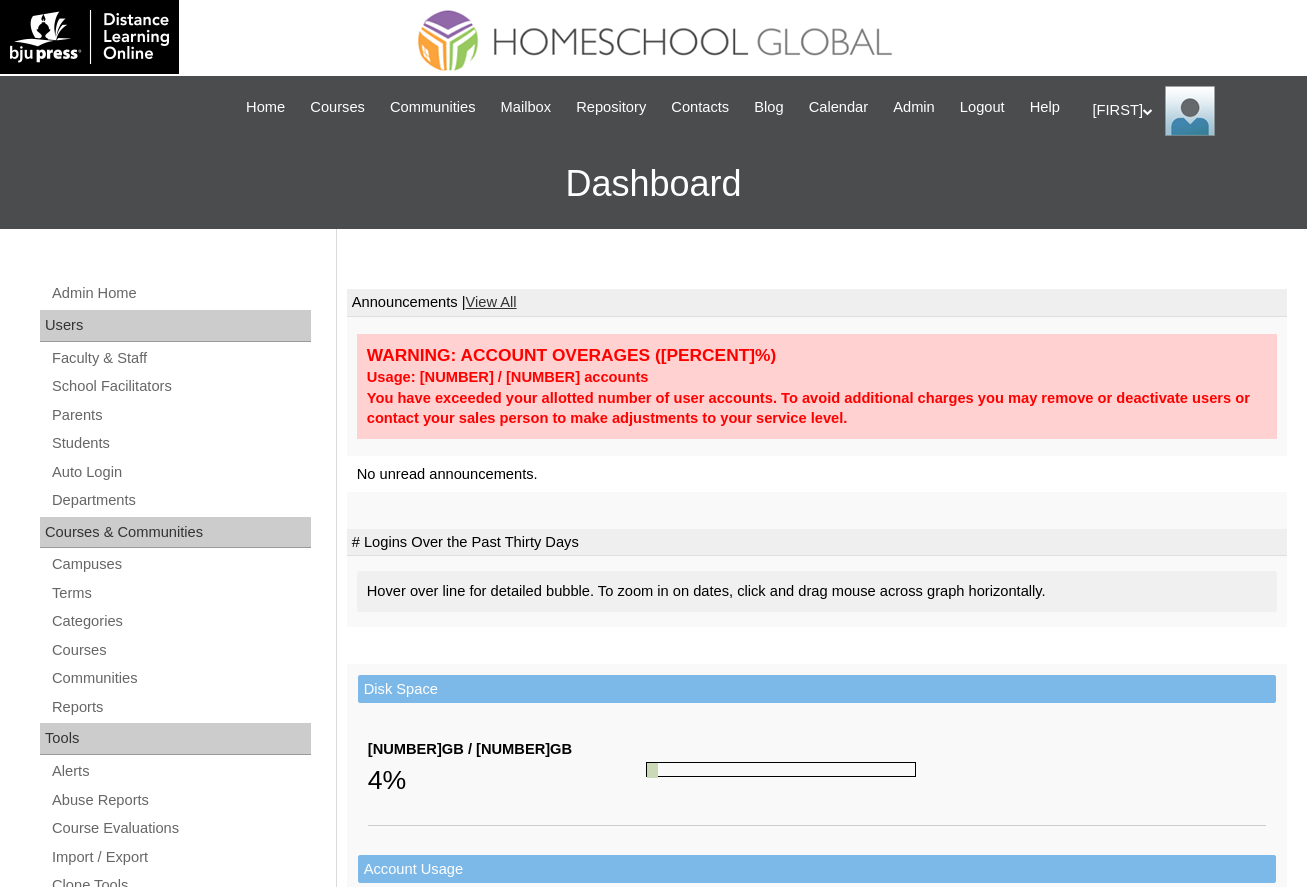 scroll, scrollTop: 0, scrollLeft: 0, axis: both 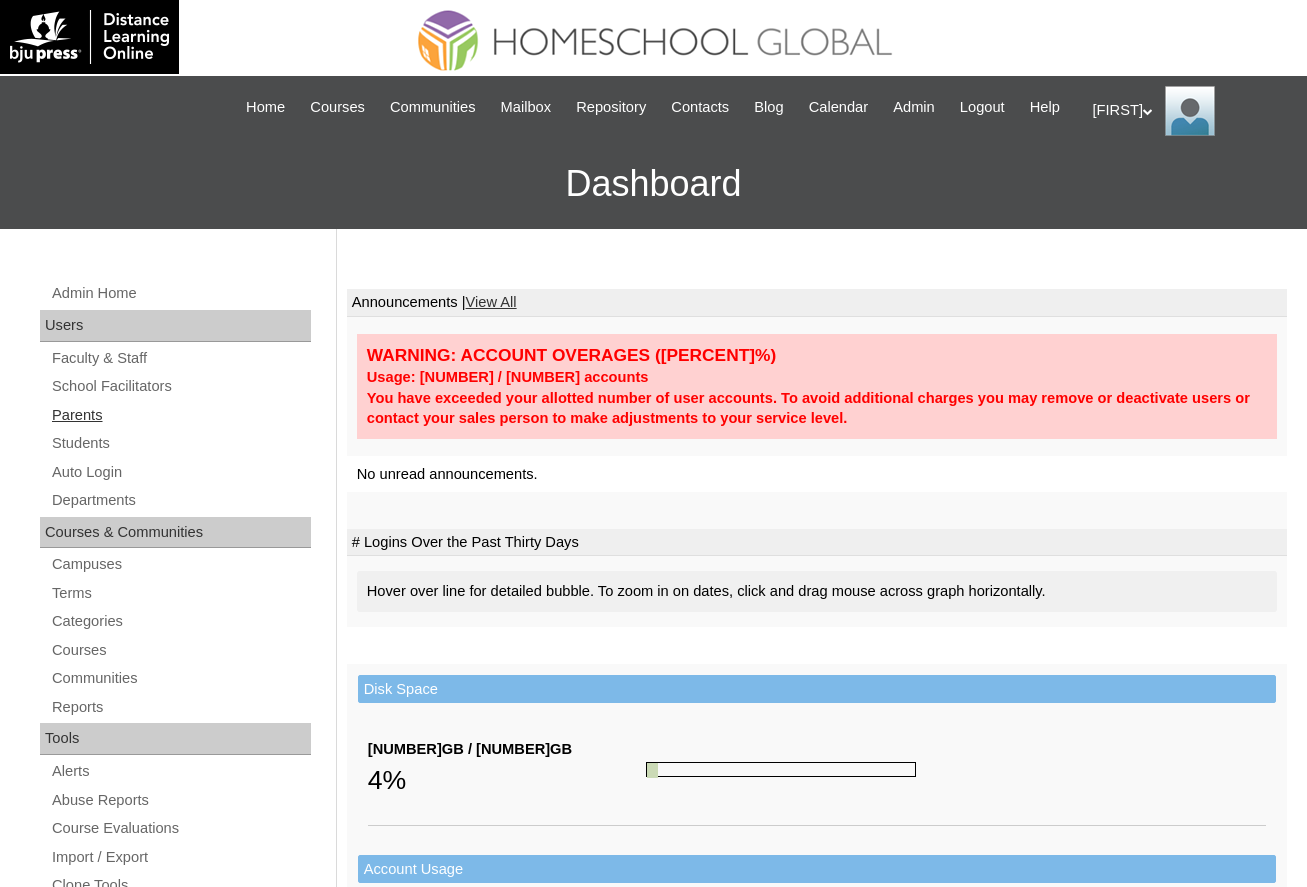 click on "Parents" at bounding box center [180, 415] 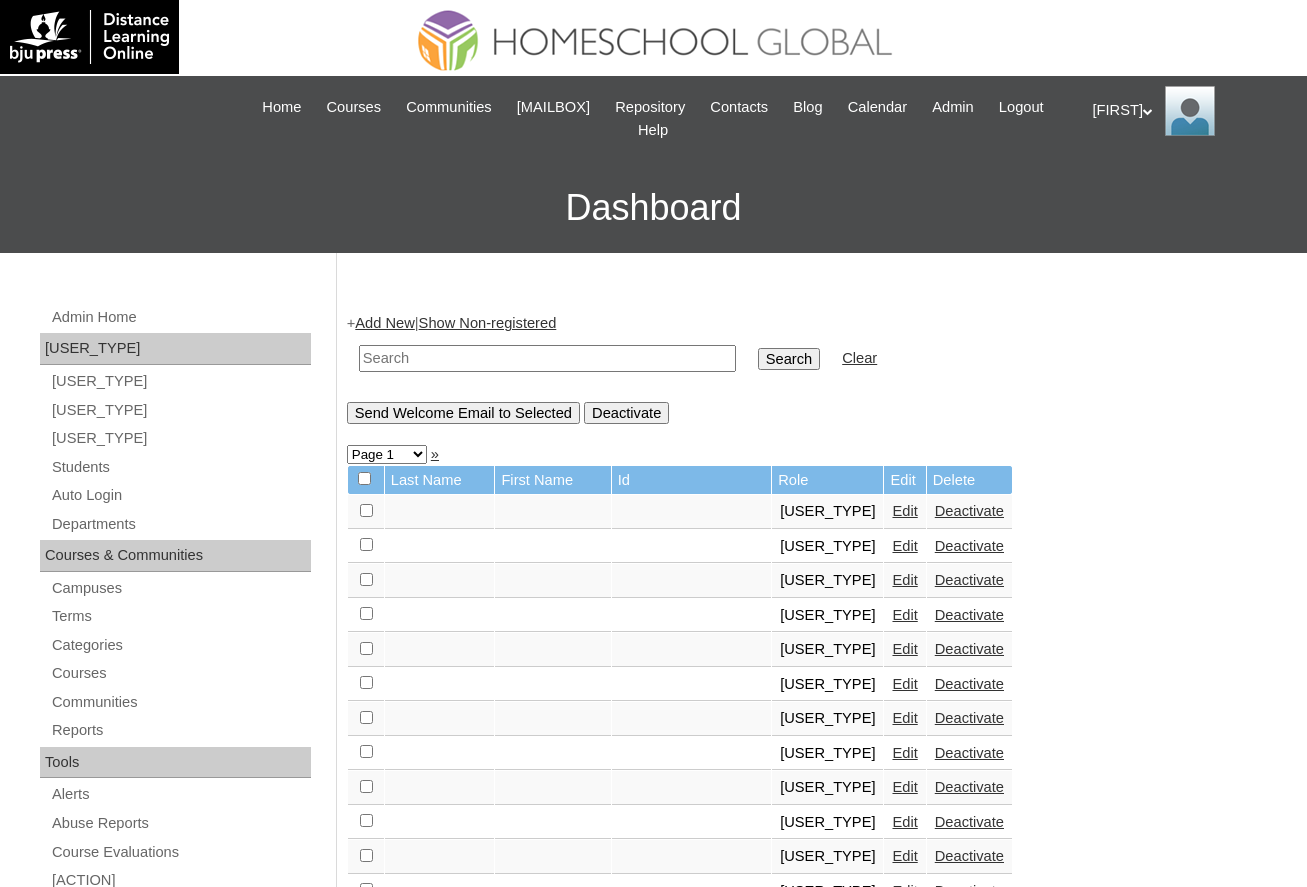 scroll, scrollTop: 0, scrollLeft: 0, axis: both 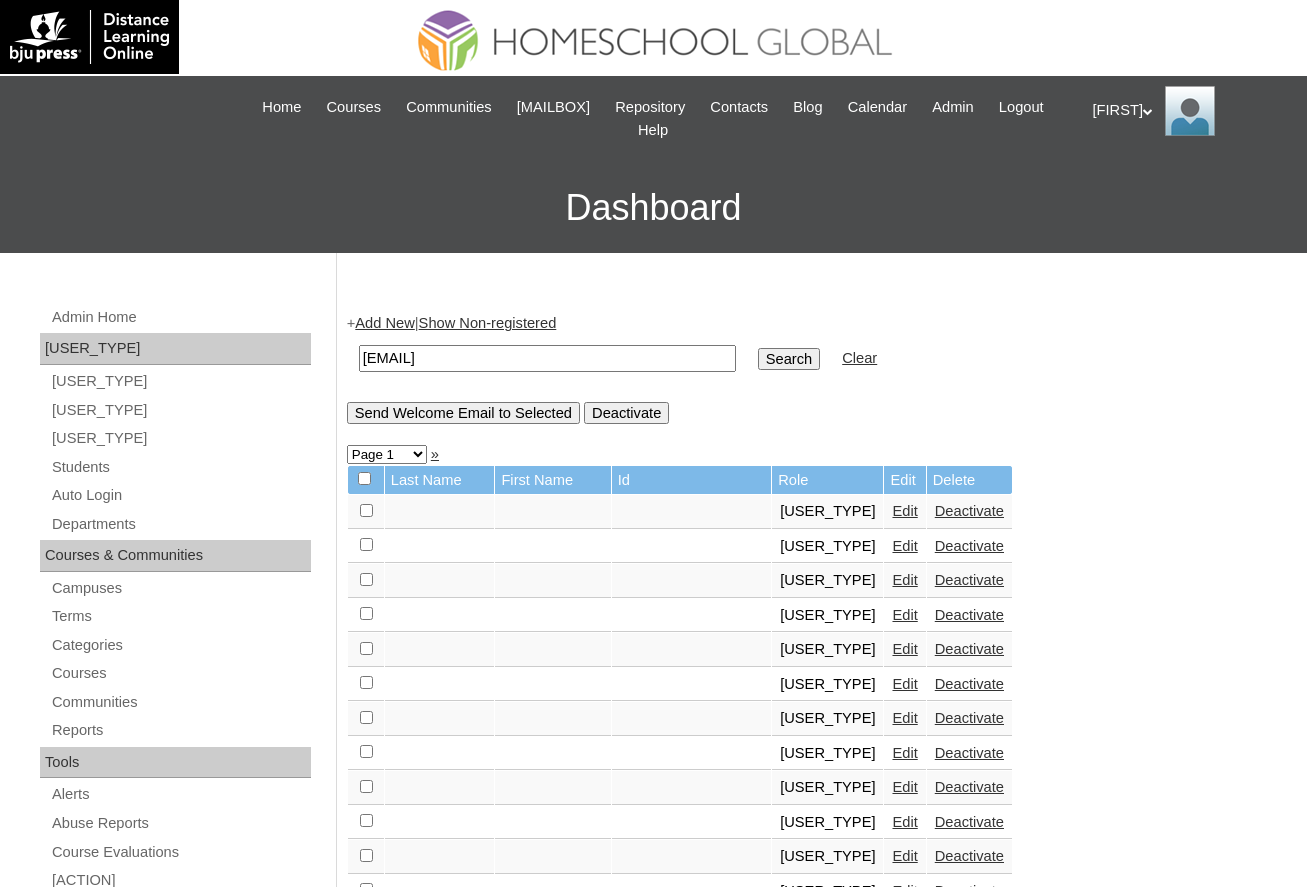type on "dhea.bravo" 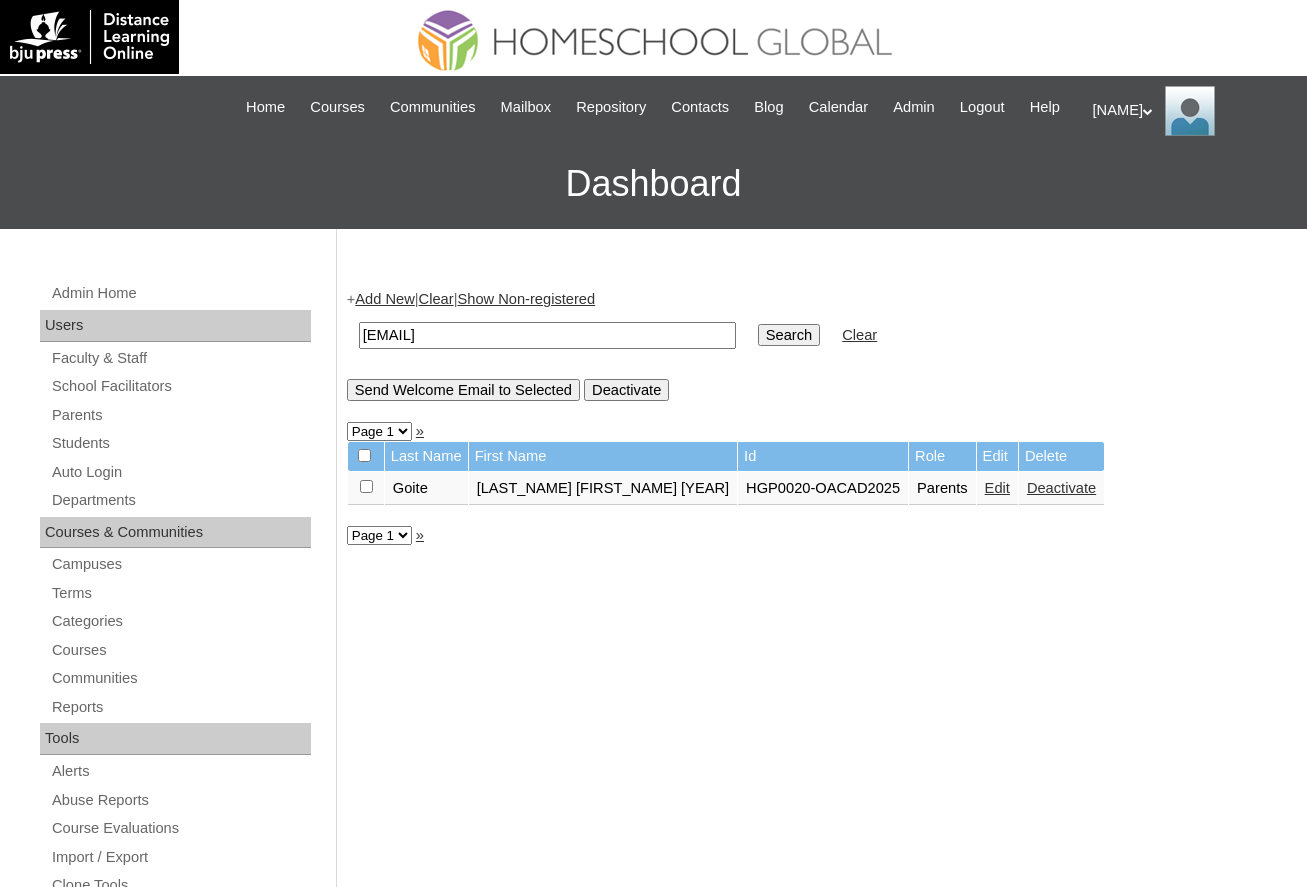 scroll, scrollTop: 0, scrollLeft: 0, axis: both 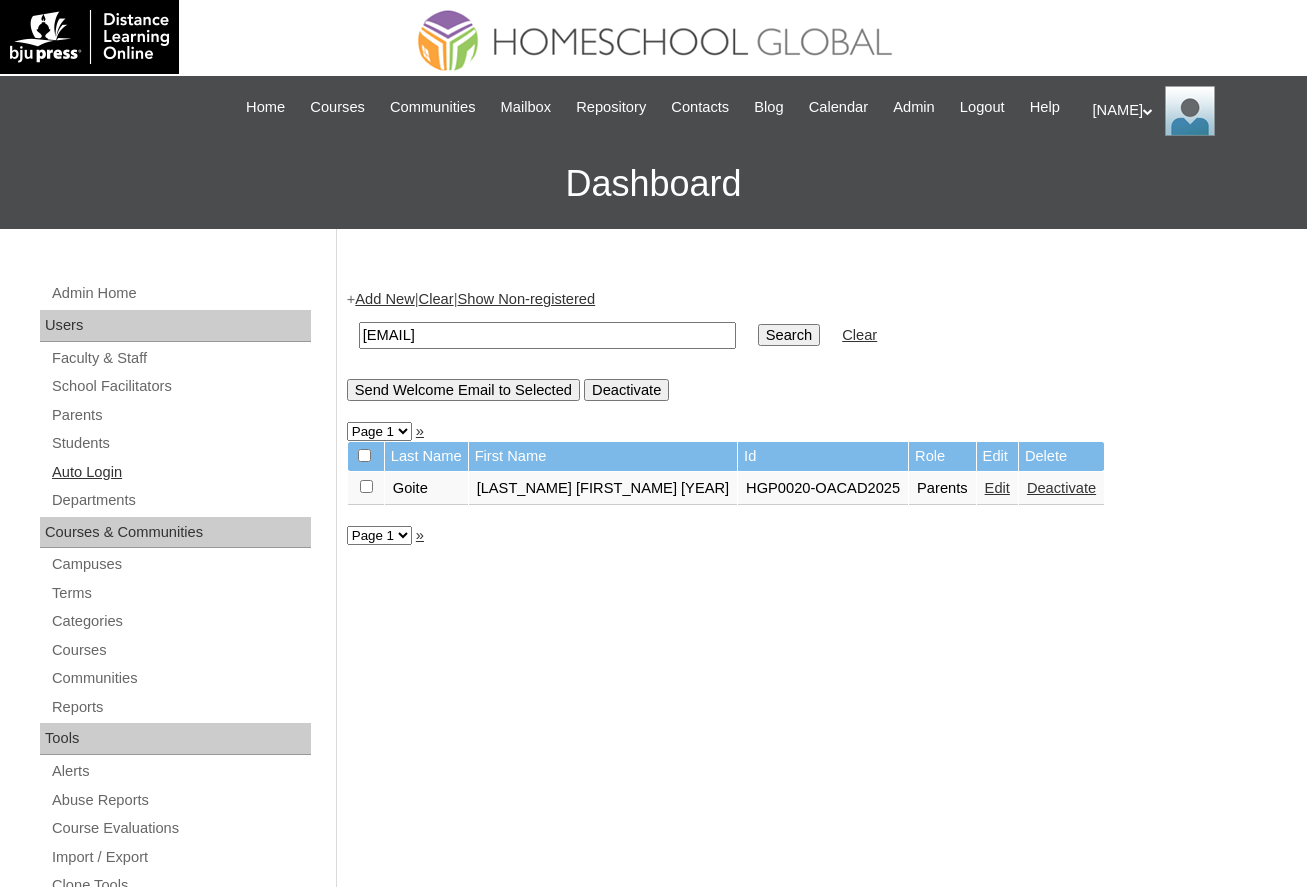 click on "Auto Login" at bounding box center (180, 472) 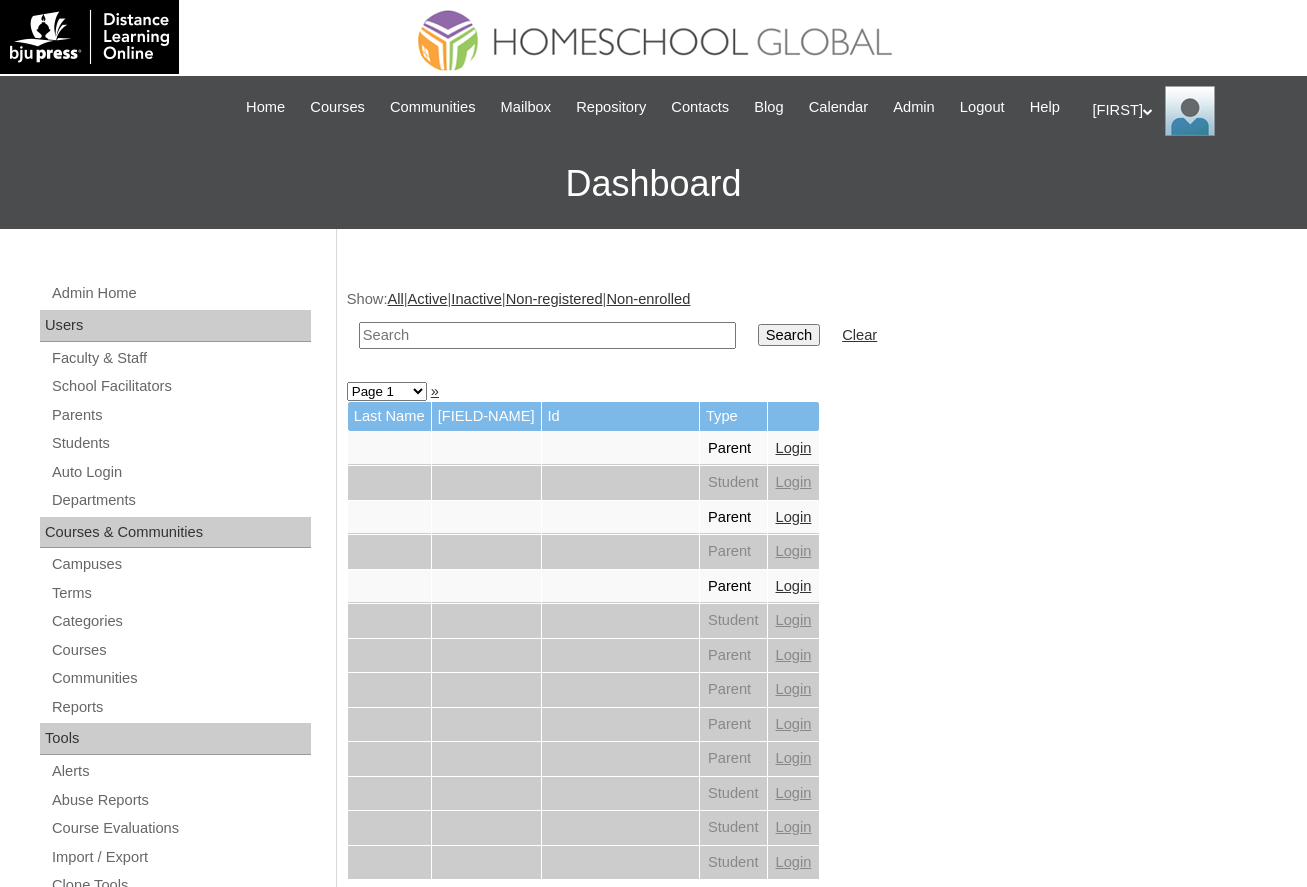 scroll, scrollTop: 0, scrollLeft: 0, axis: both 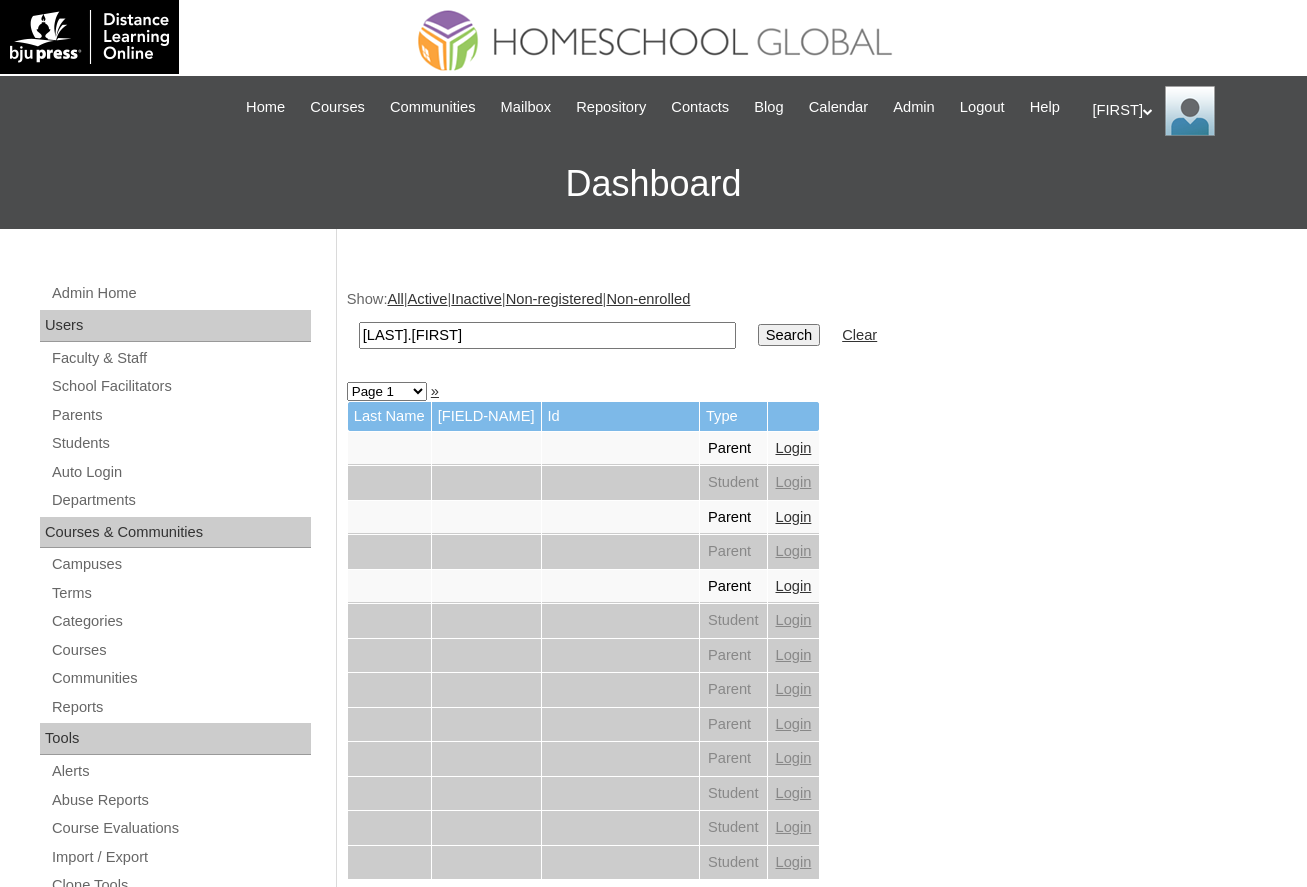type on "dhea.bravo" 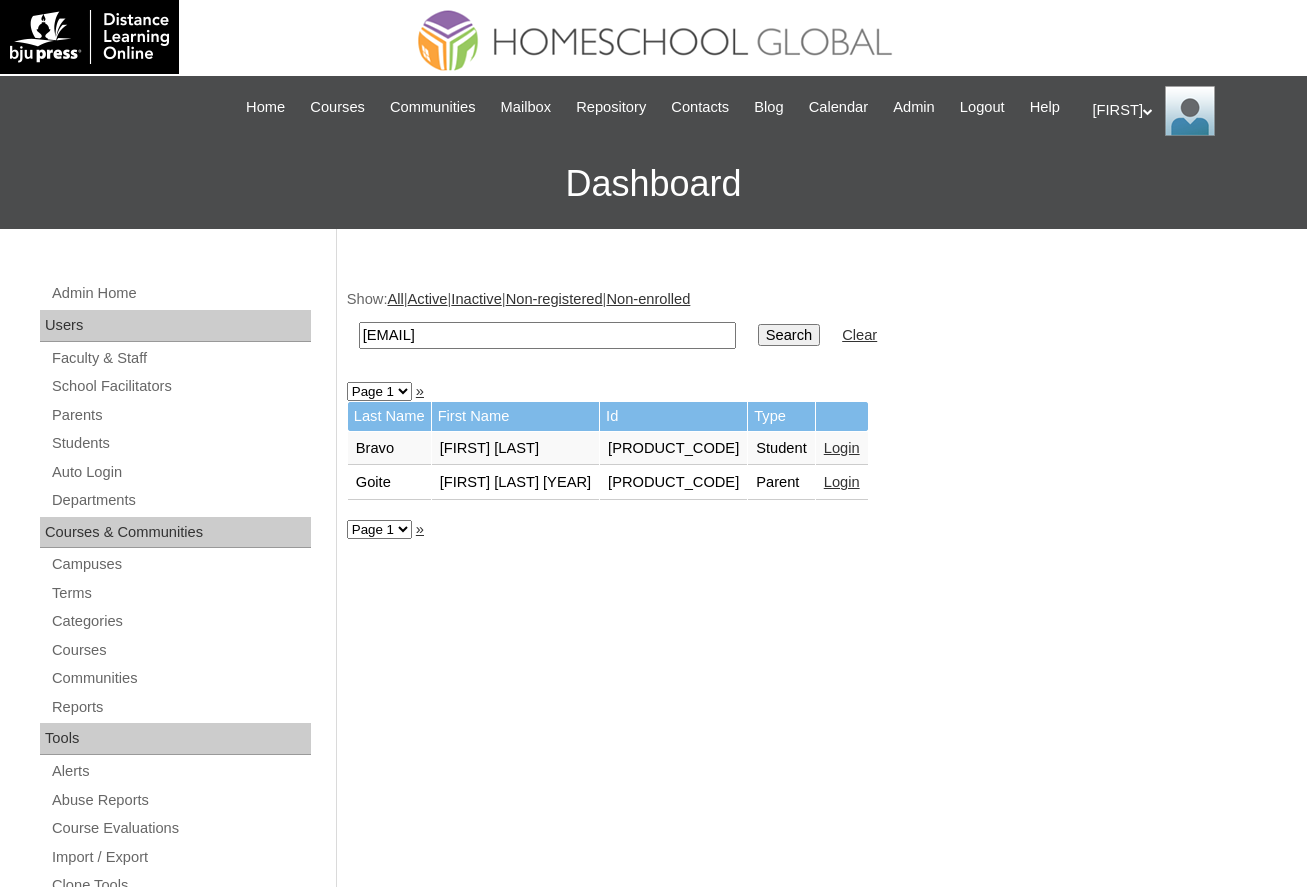 scroll, scrollTop: 0, scrollLeft: 0, axis: both 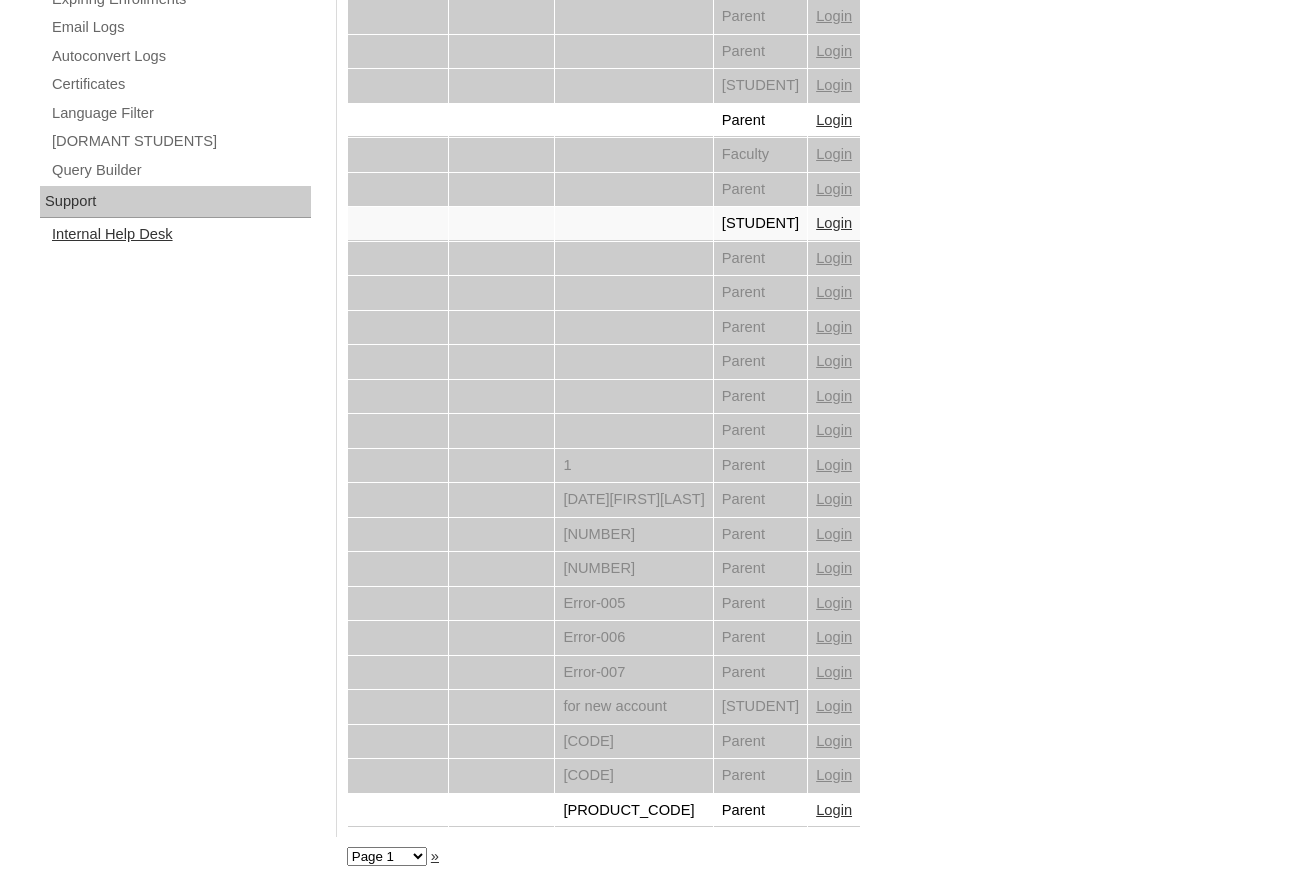 click on "Internal Help Desk" at bounding box center [180, 234] 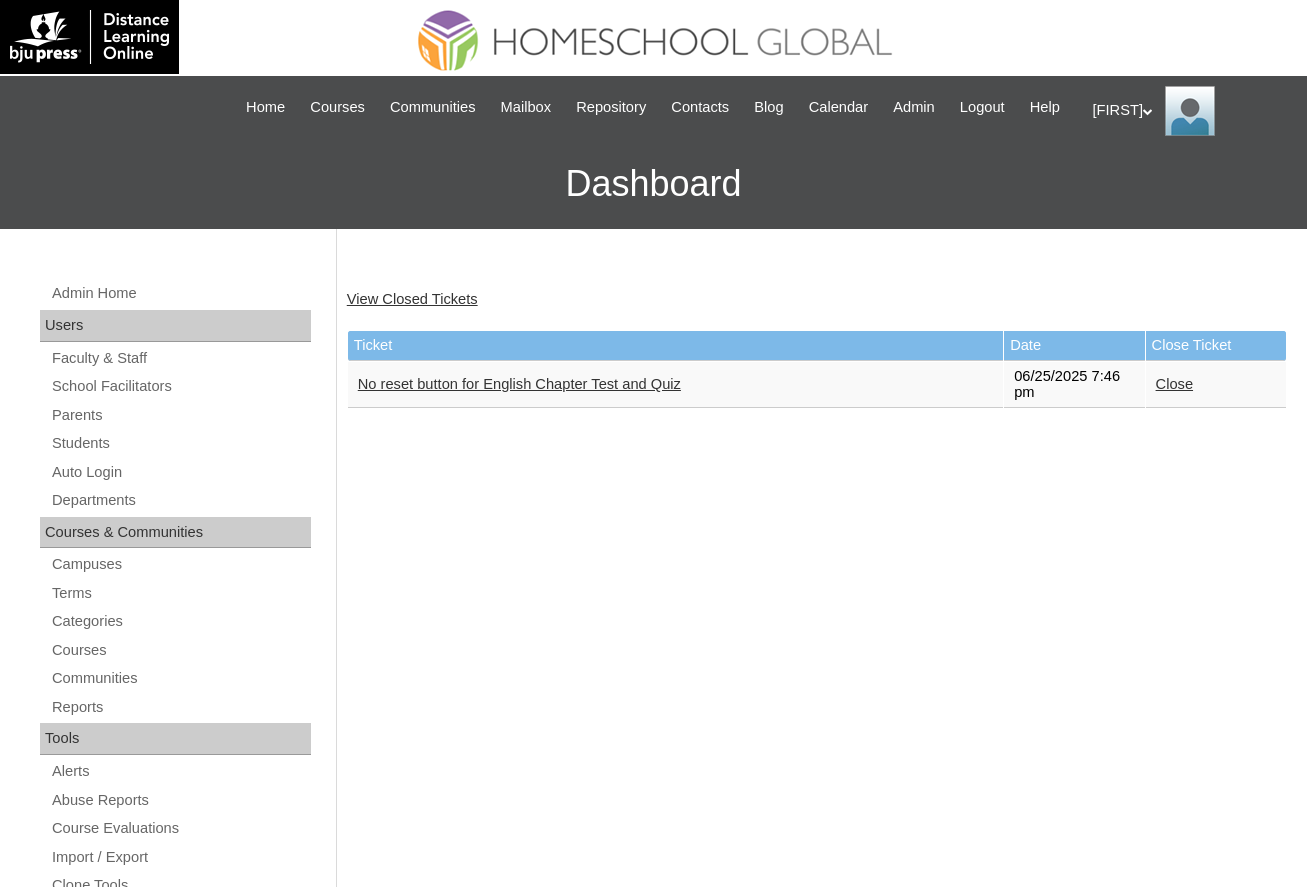 scroll, scrollTop: 0, scrollLeft: 0, axis: both 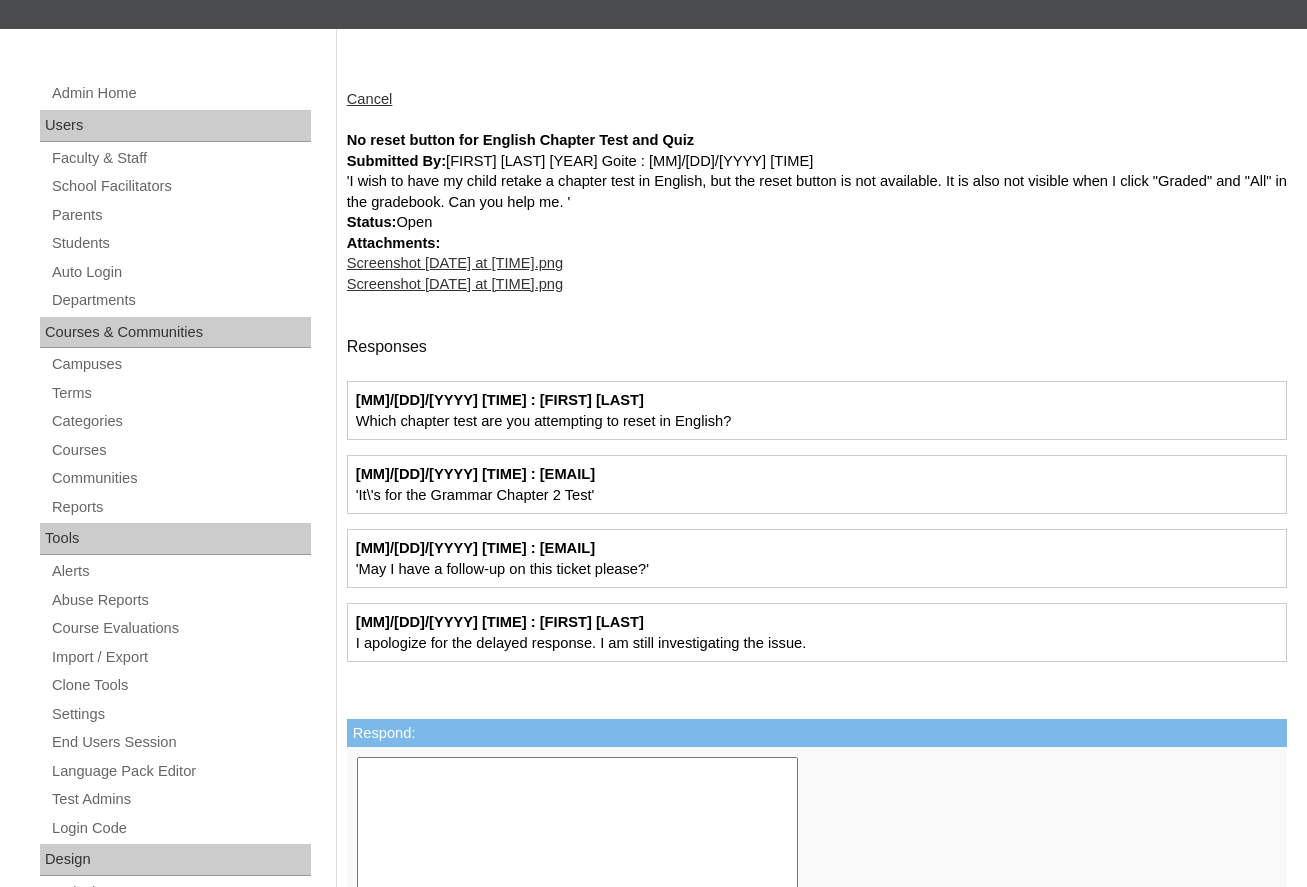 click on "Screenshot 2025-06-25 at 7.49.58___PM.png" at bounding box center (455, 263) 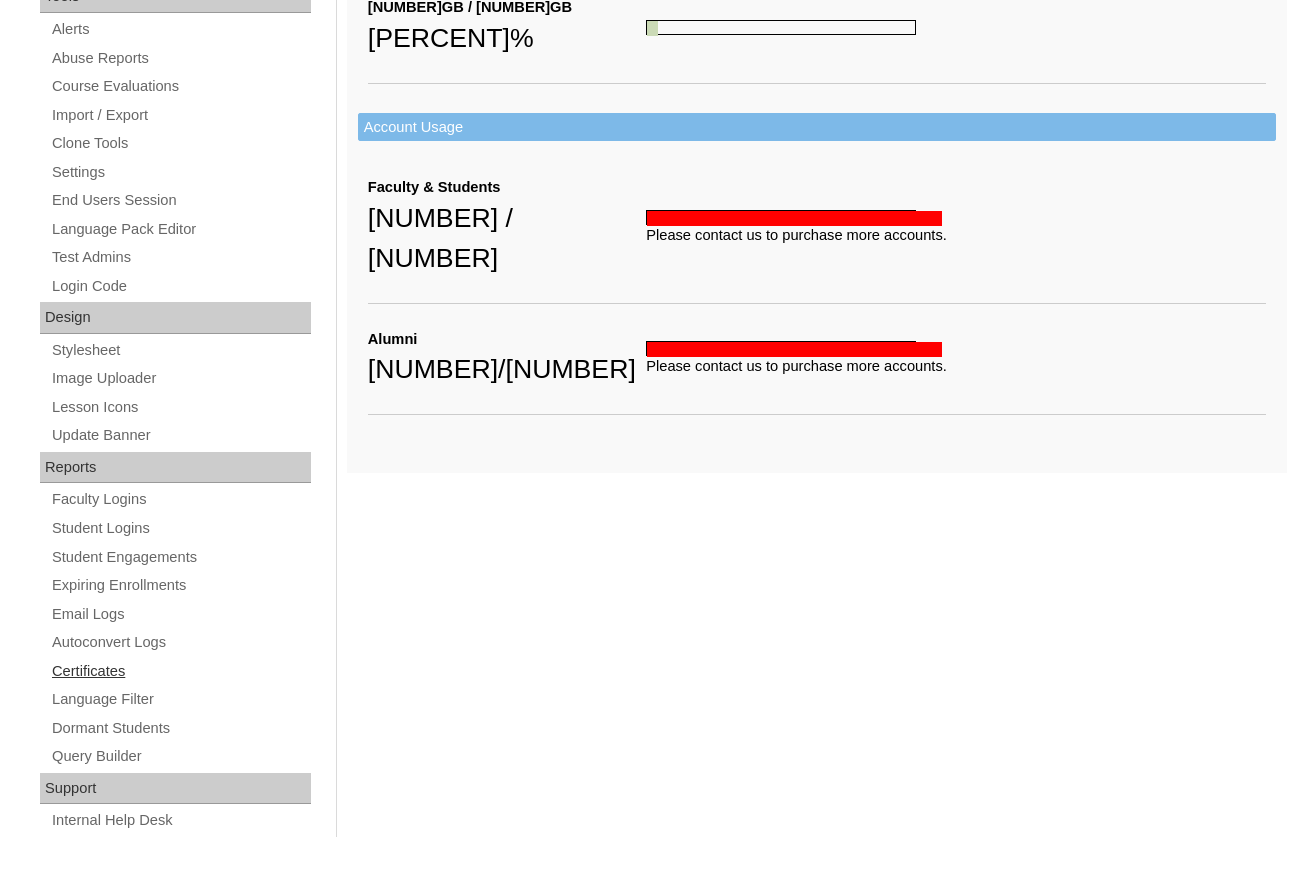 scroll, scrollTop: 766, scrollLeft: 0, axis: vertical 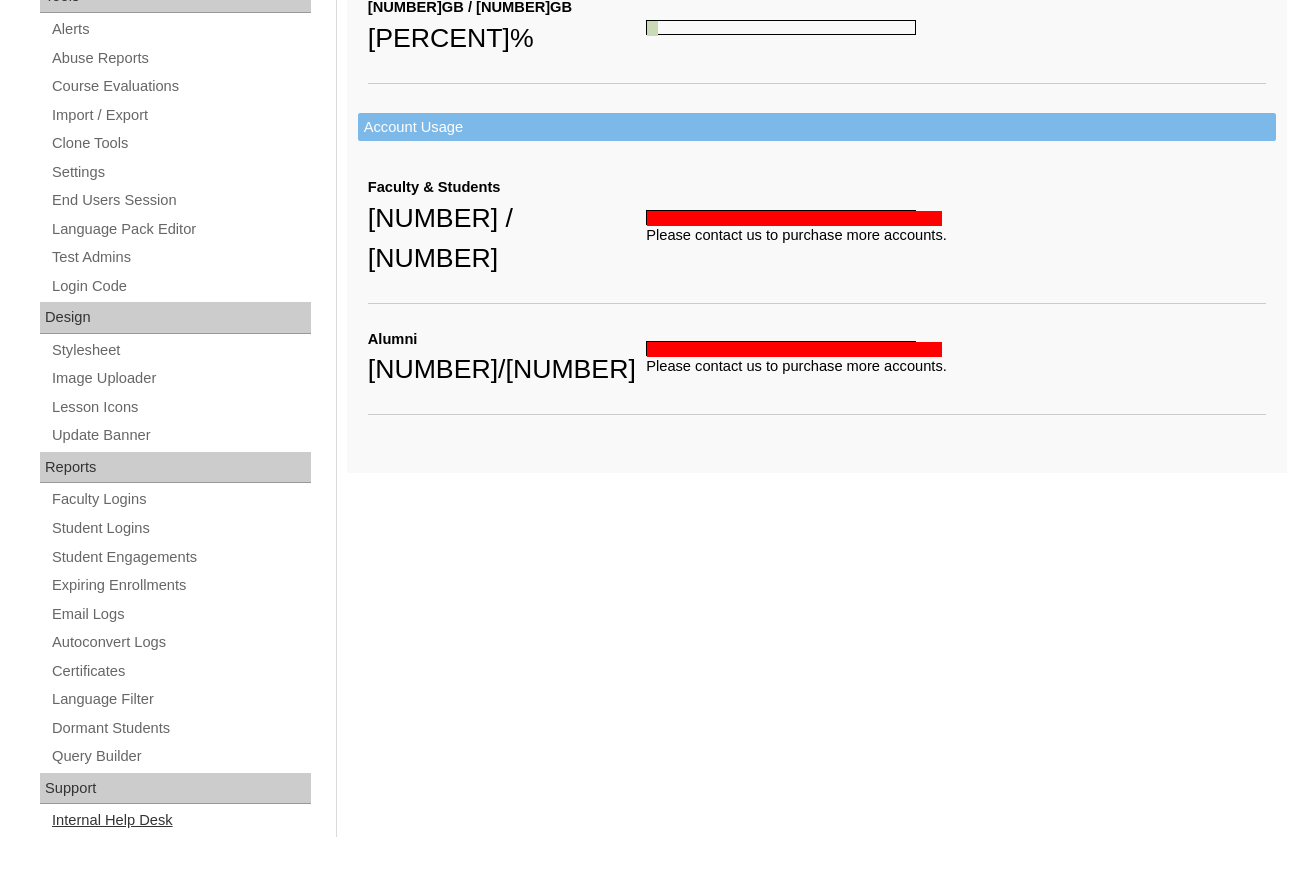 click on "Internal Help Desk" at bounding box center (180, 820) 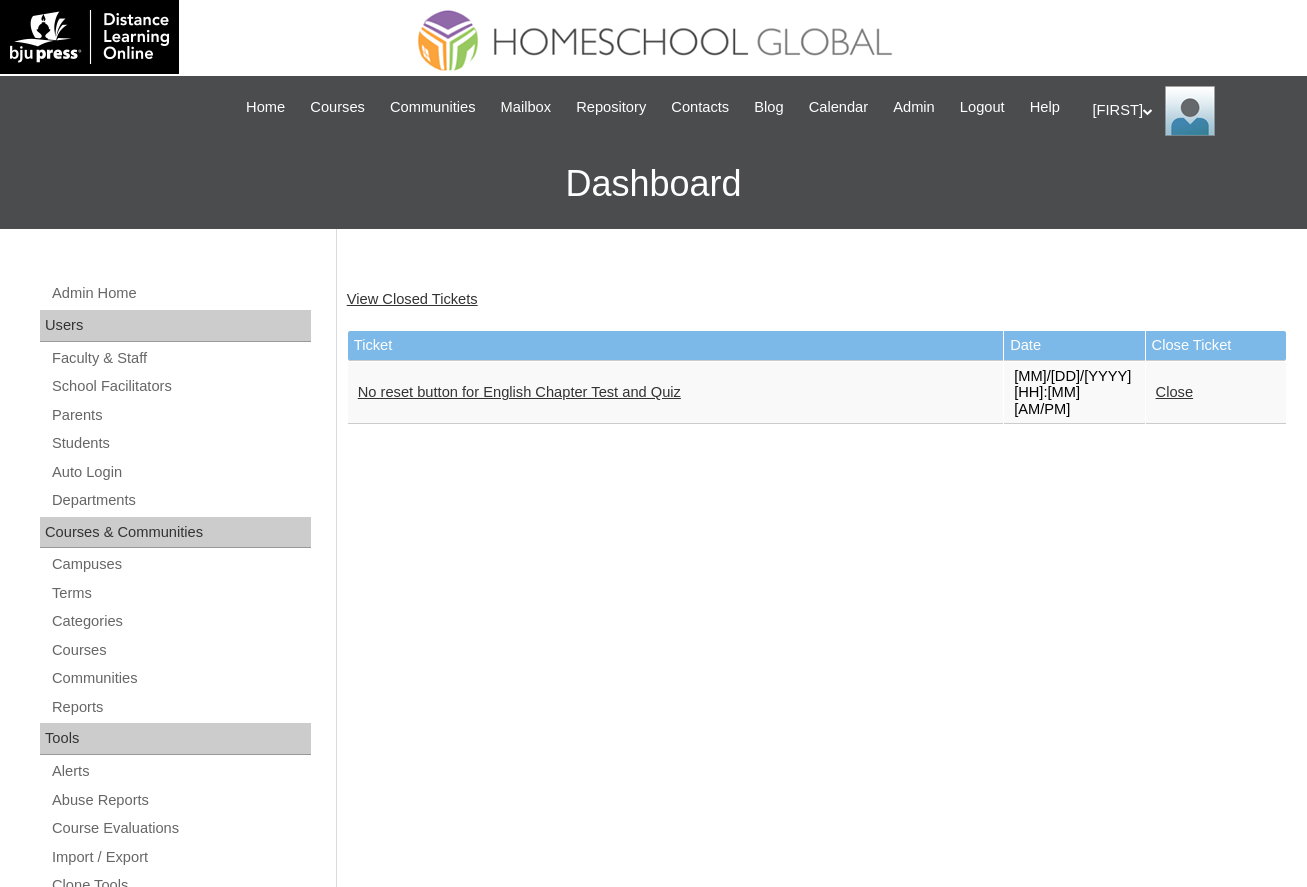 scroll, scrollTop: 0, scrollLeft: 0, axis: both 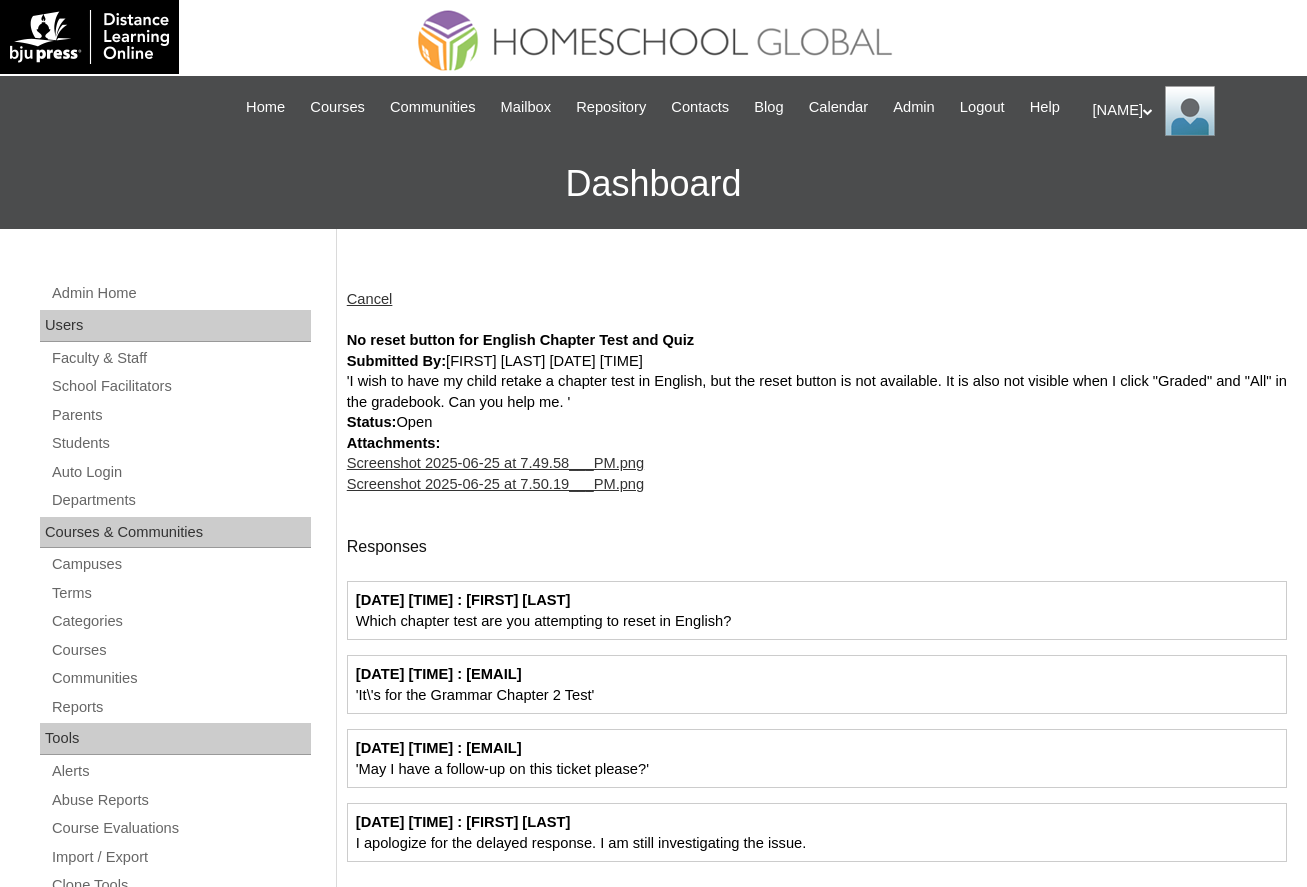 click on "Screenshot 2025-06-25 at 7.49.58___PM.png" at bounding box center (495, 463) 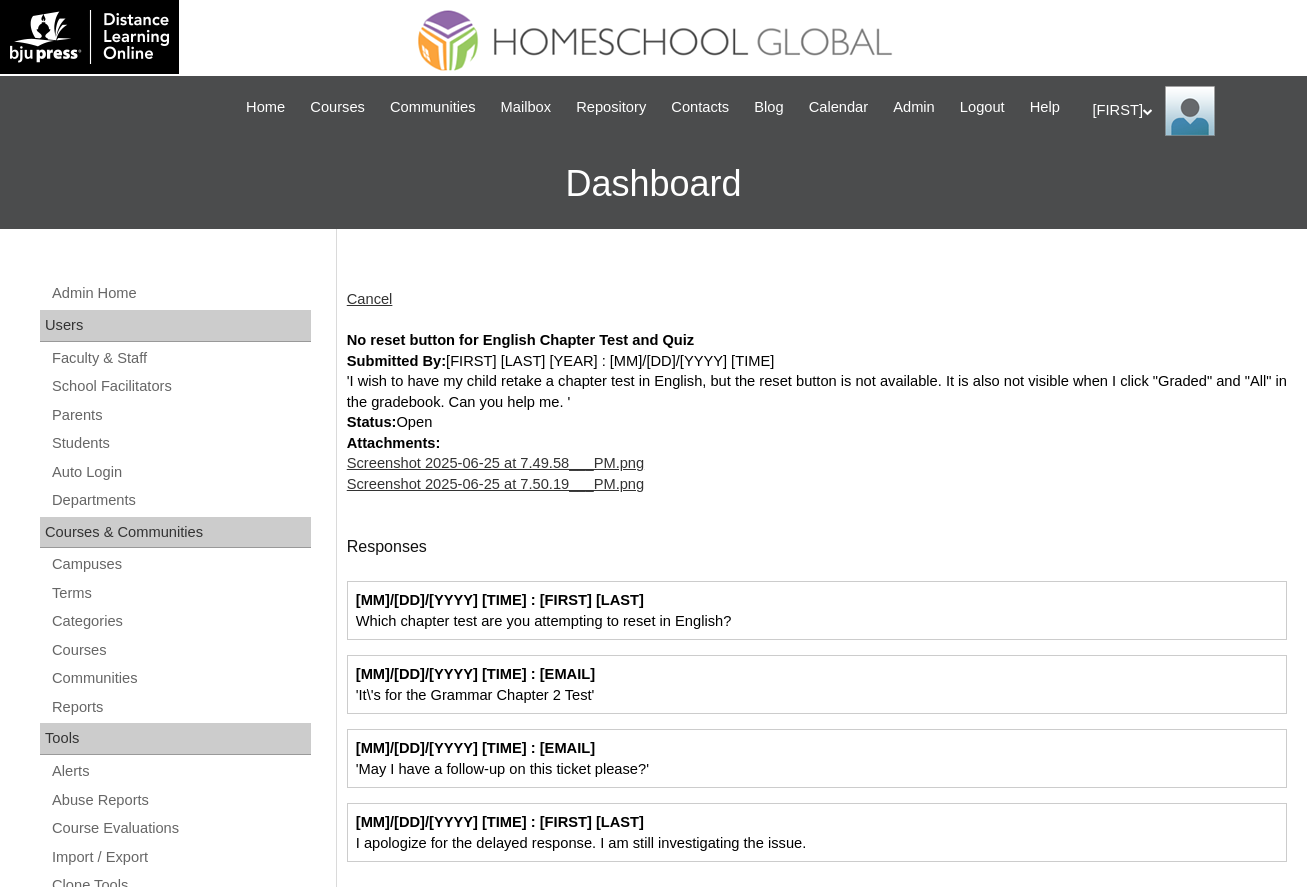 scroll, scrollTop: 0, scrollLeft: 0, axis: both 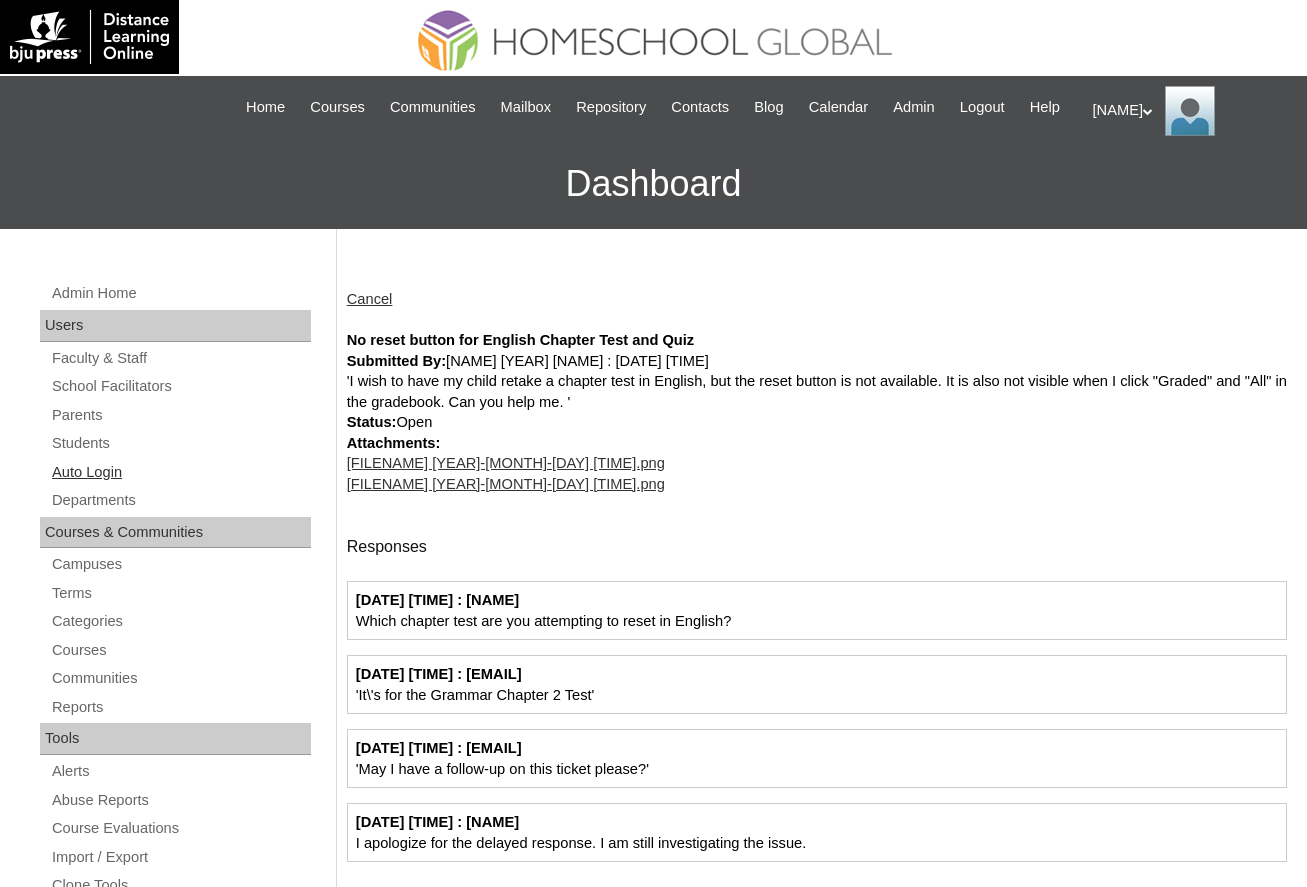 click on "Auto Login" at bounding box center [180, 472] 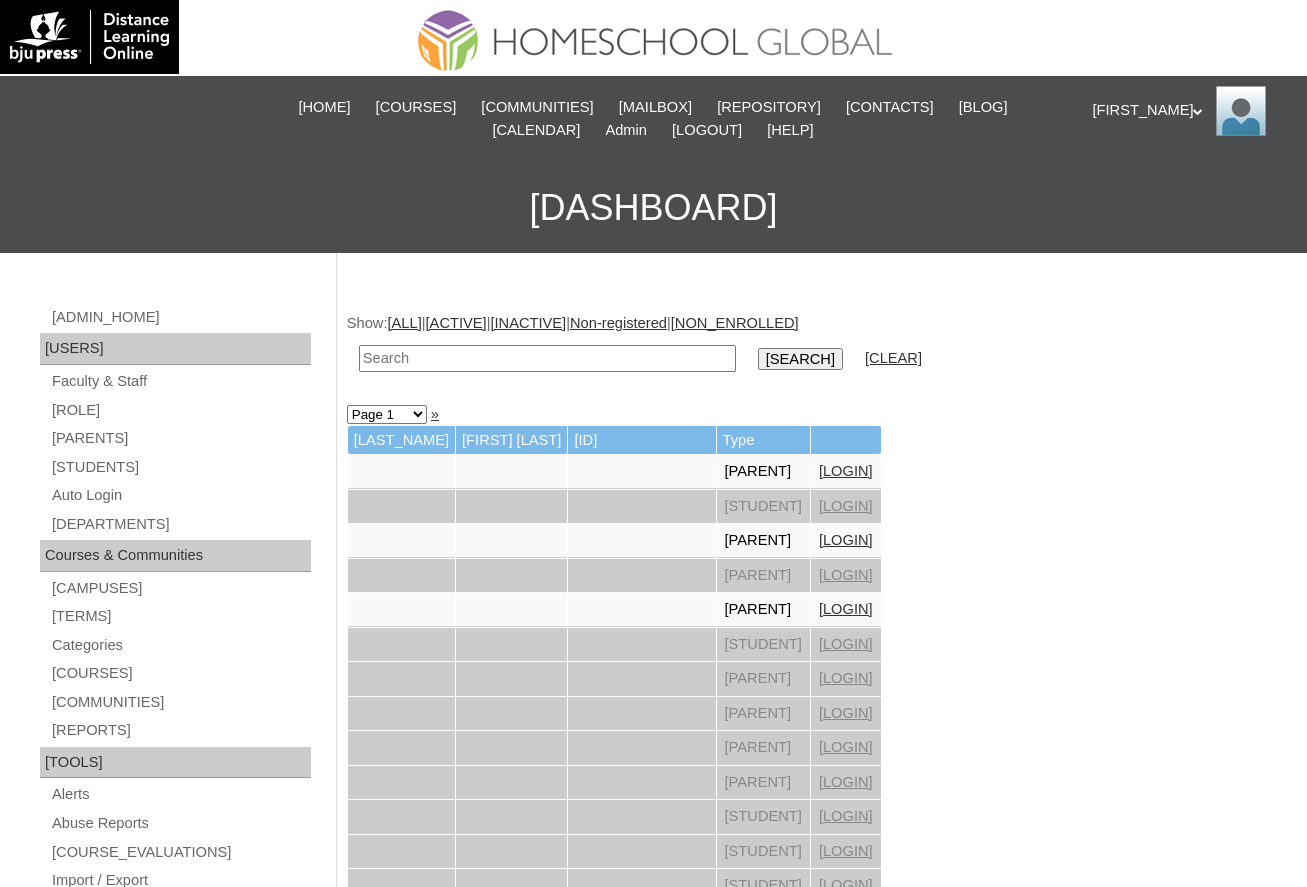 scroll, scrollTop: 0, scrollLeft: 0, axis: both 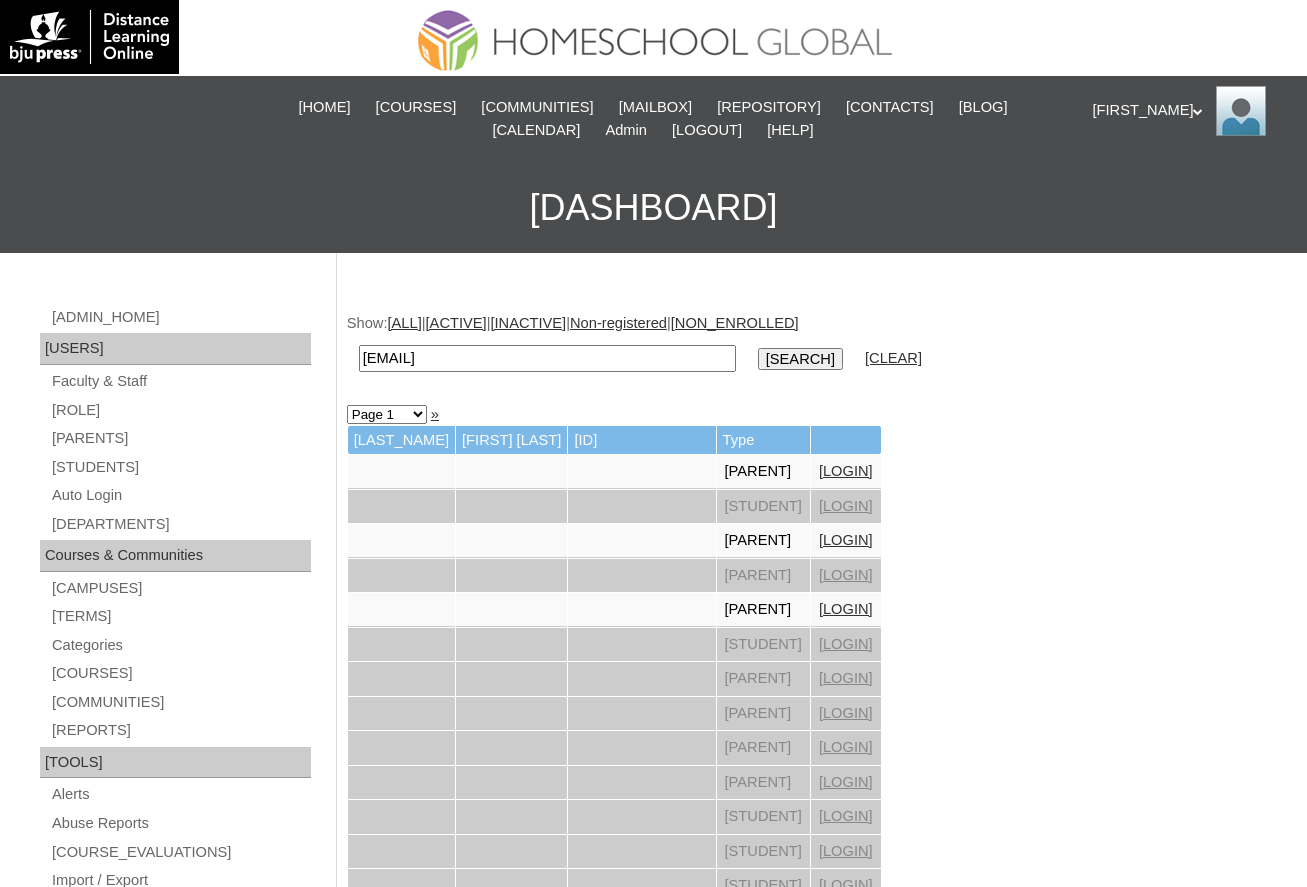type on "dhea.bravo" 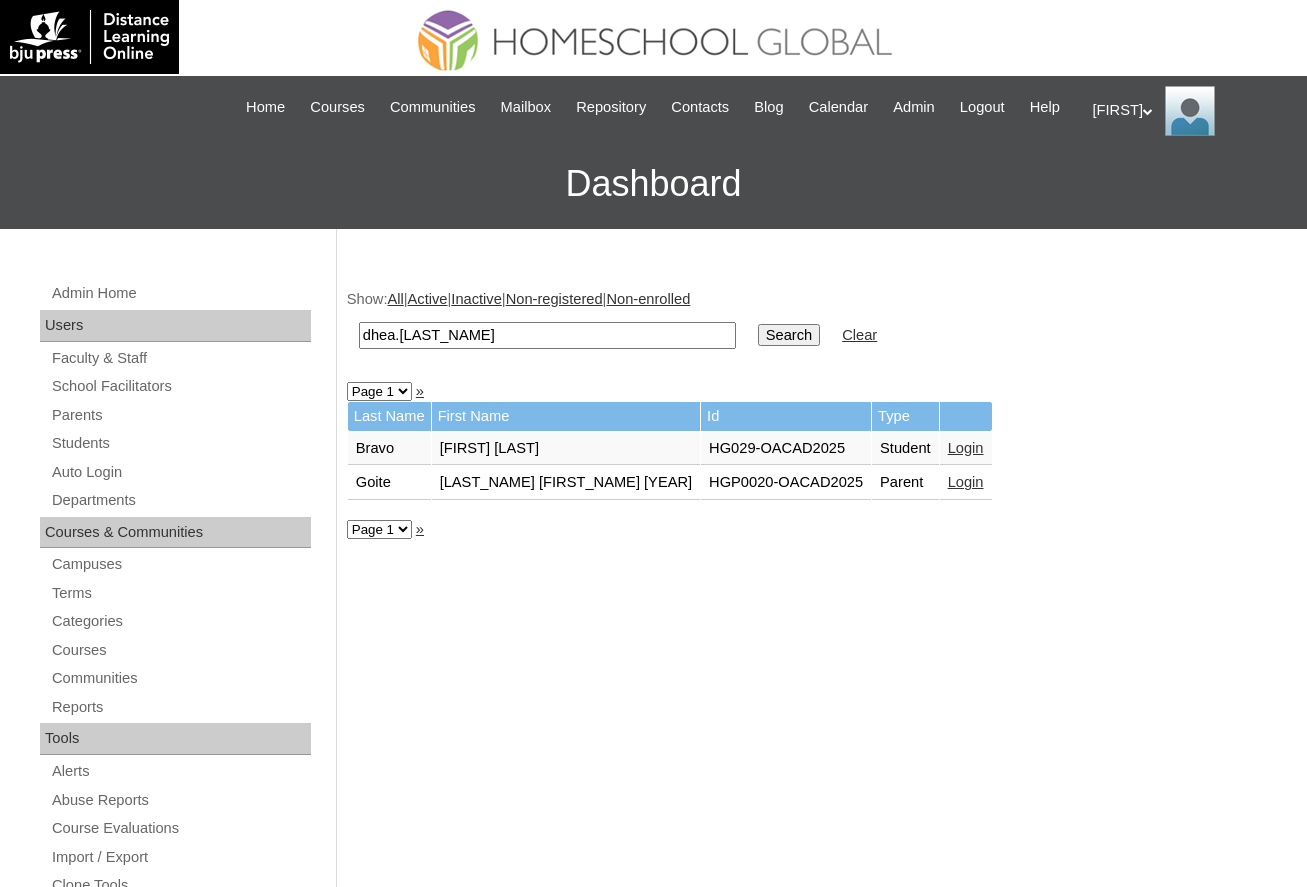 scroll, scrollTop: 0, scrollLeft: 0, axis: both 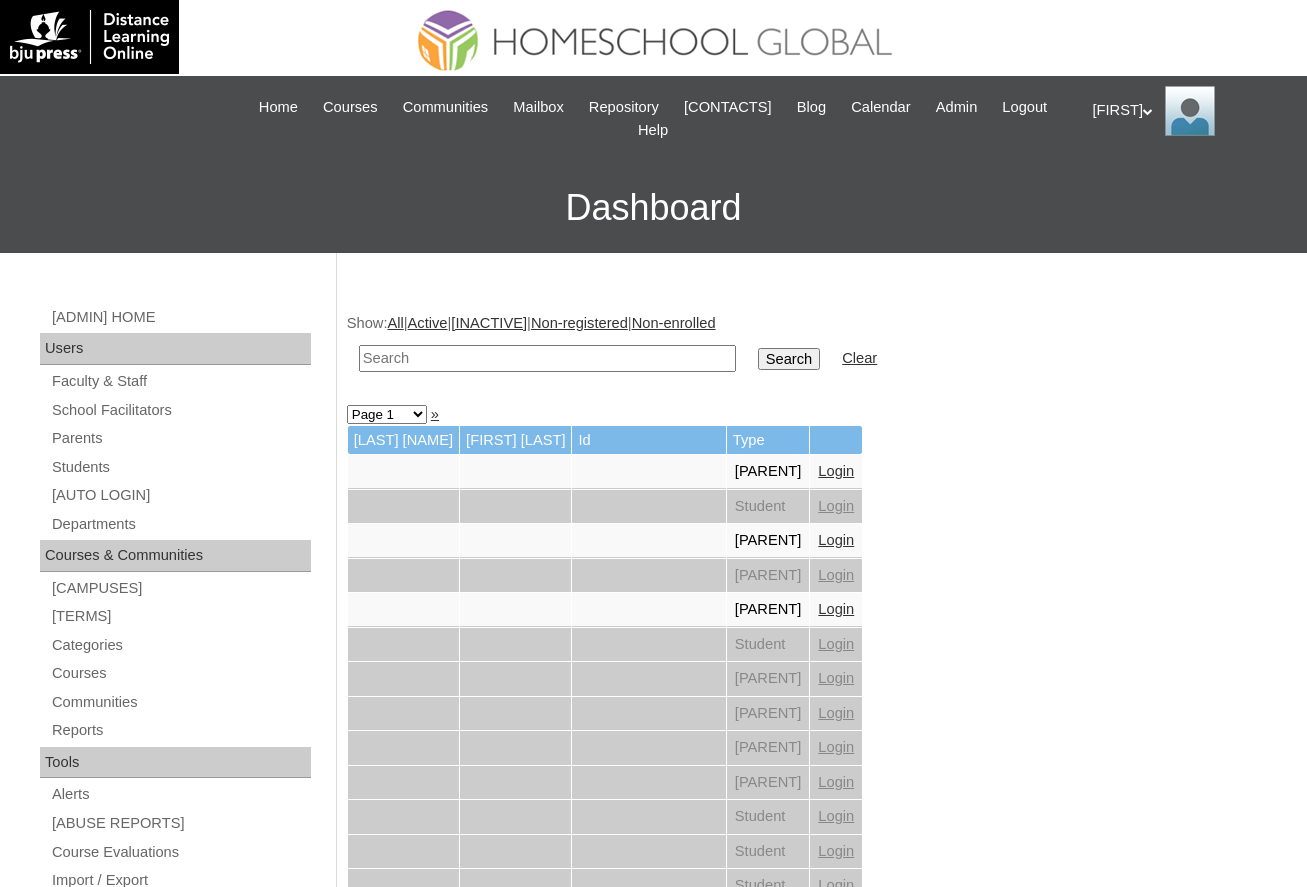 click at bounding box center [547, 358] 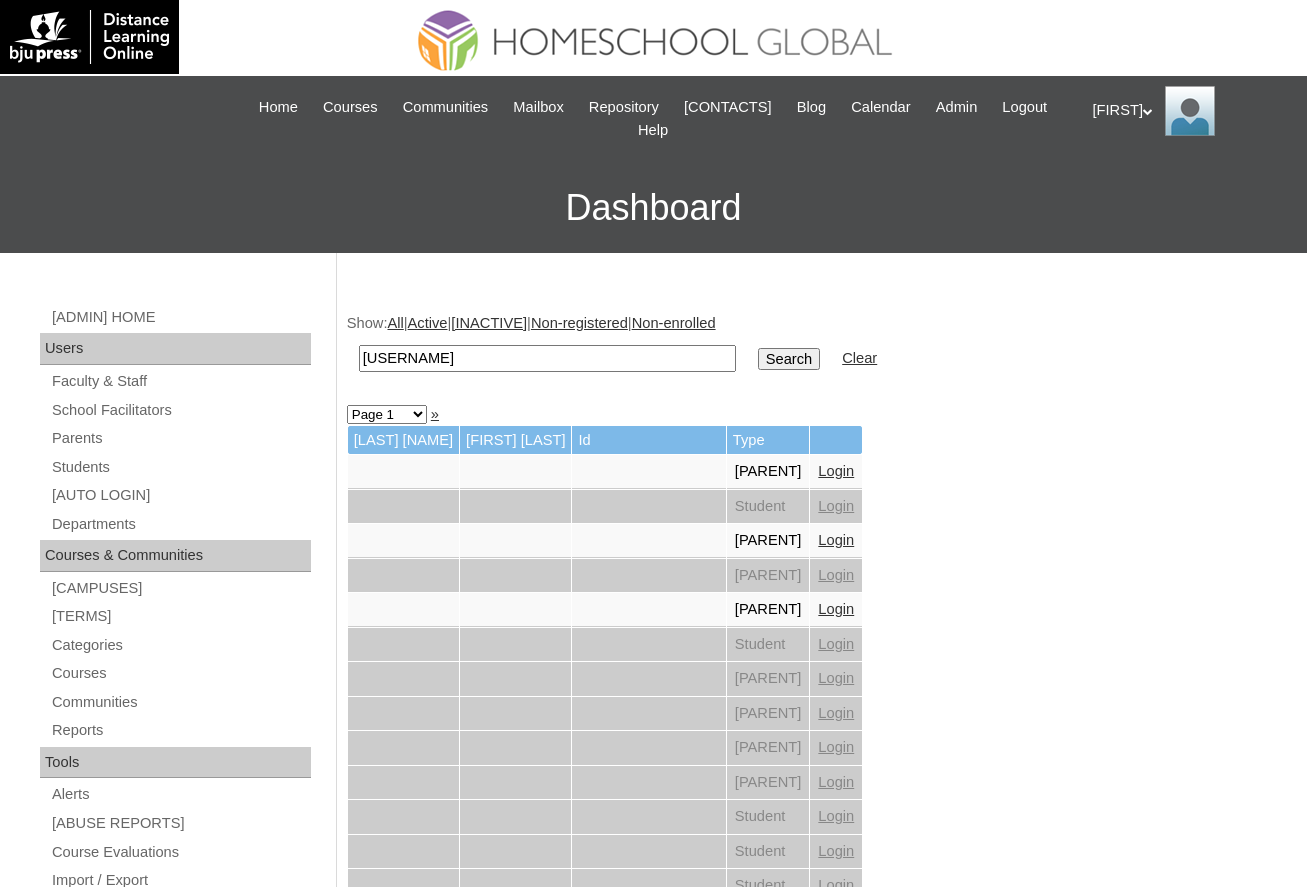 type on "dhea.bravo" 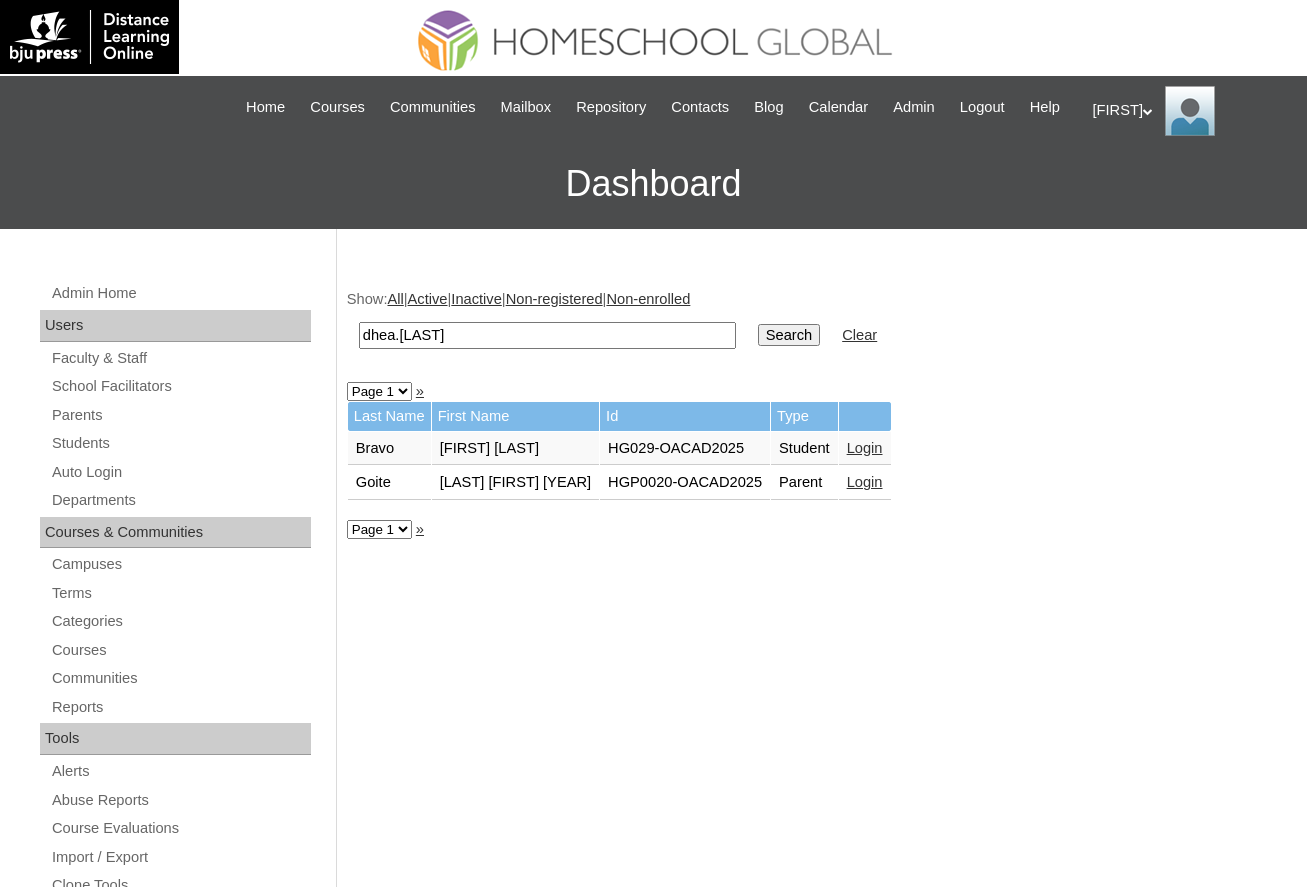 scroll, scrollTop: 0, scrollLeft: 0, axis: both 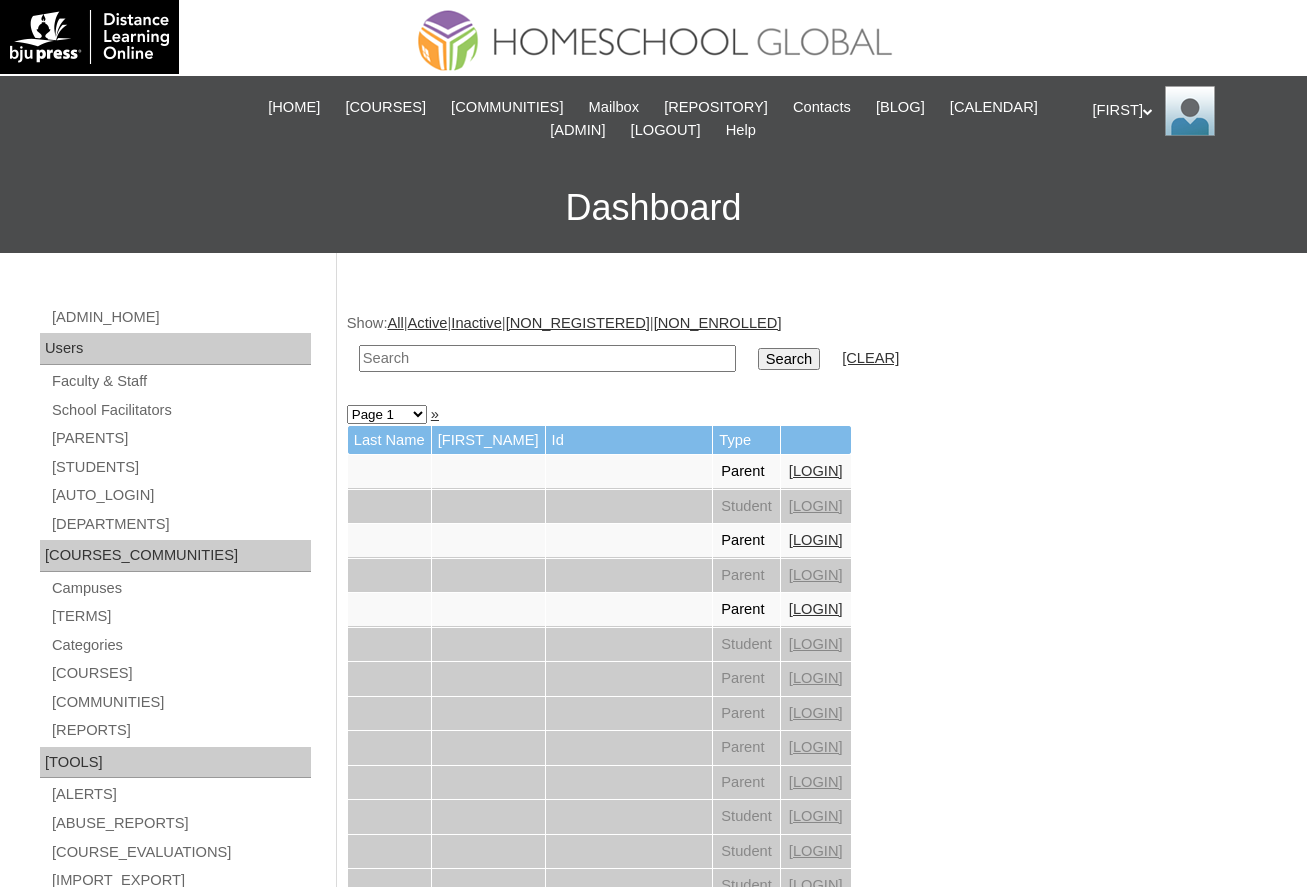 click at bounding box center (547, 358) 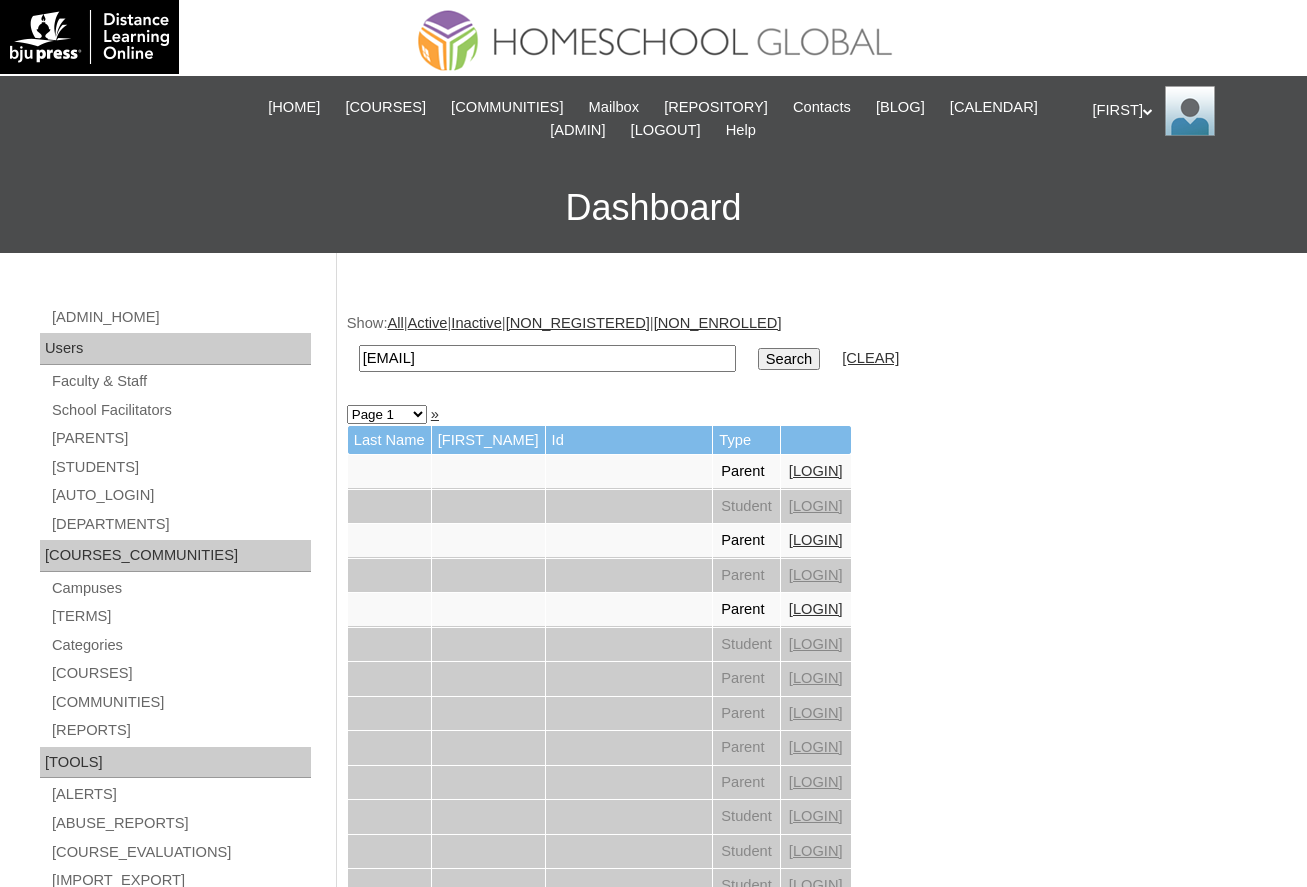 type on "[EMAIL]" 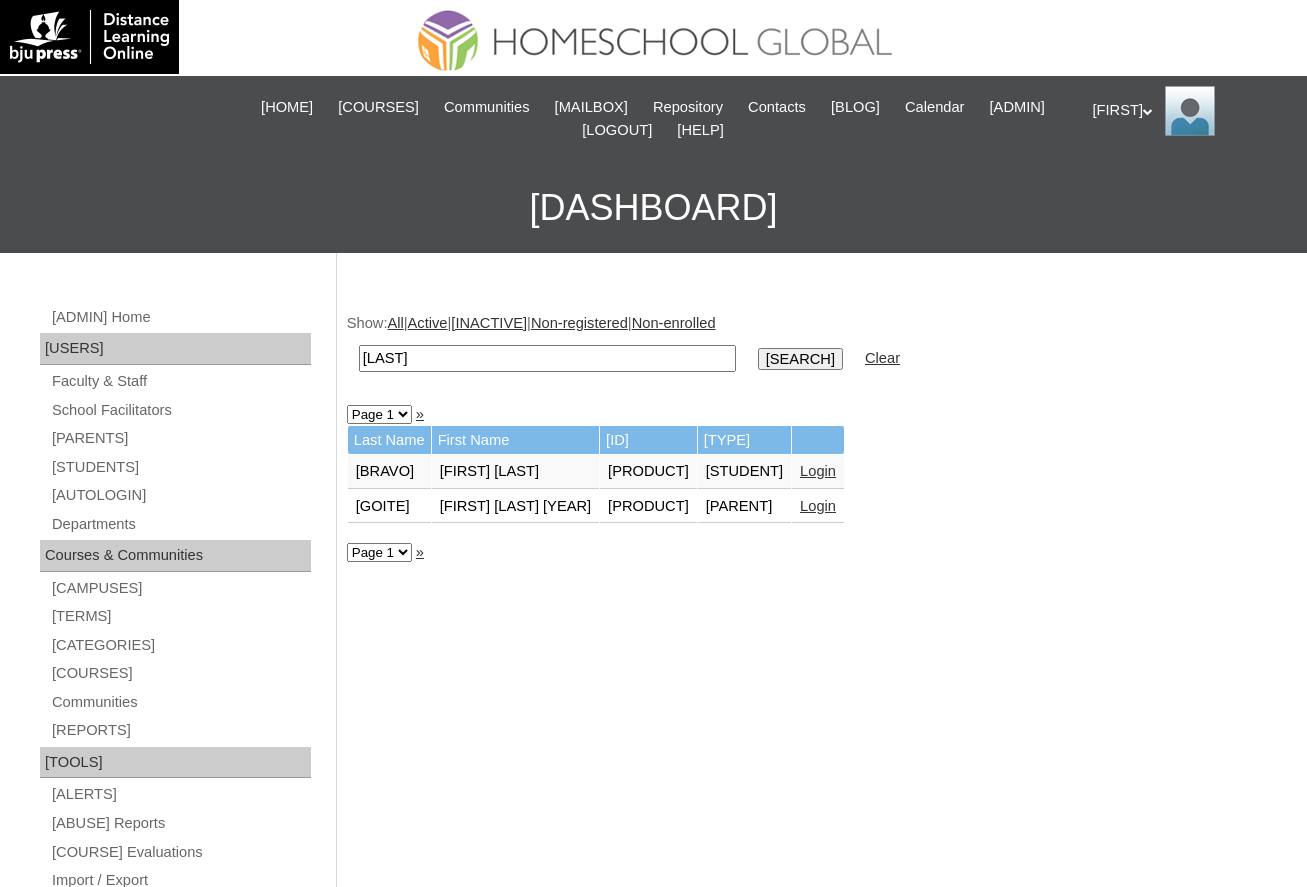 scroll, scrollTop: 0, scrollLeft: 0, axis: both 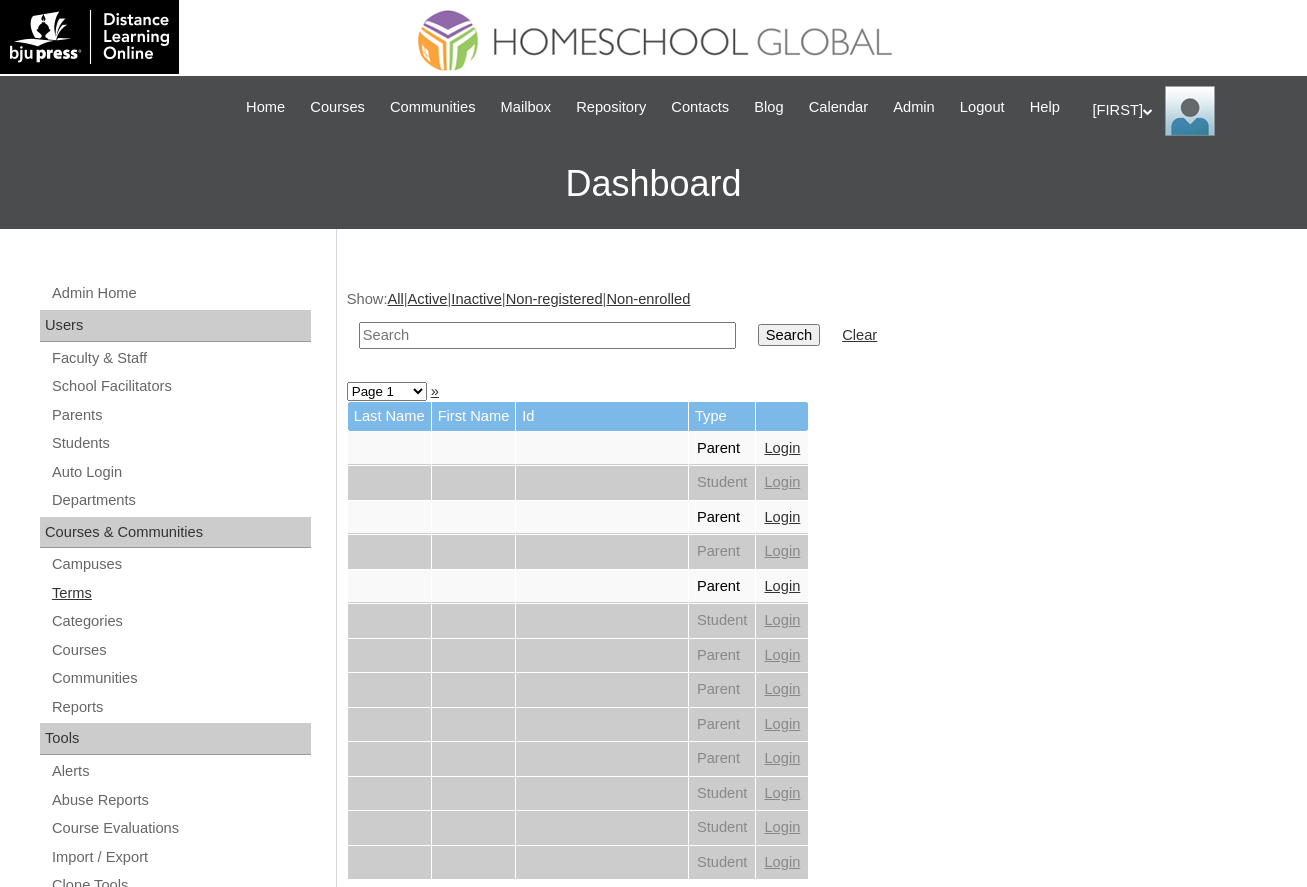 click on "Terms" at bounding box center [180, 593] 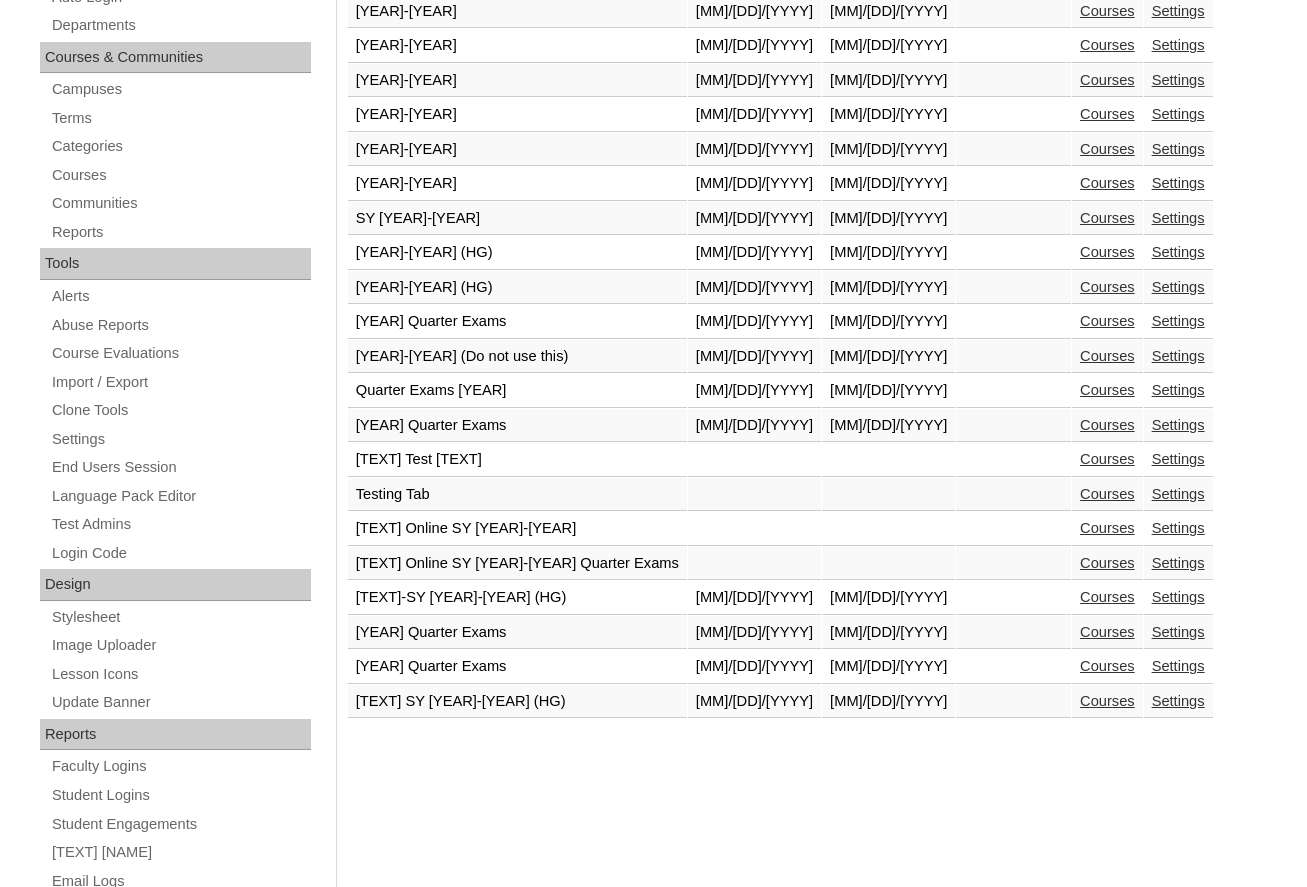 scroll, scrollTop: 600, scrollLeft: 0, axis: vertical 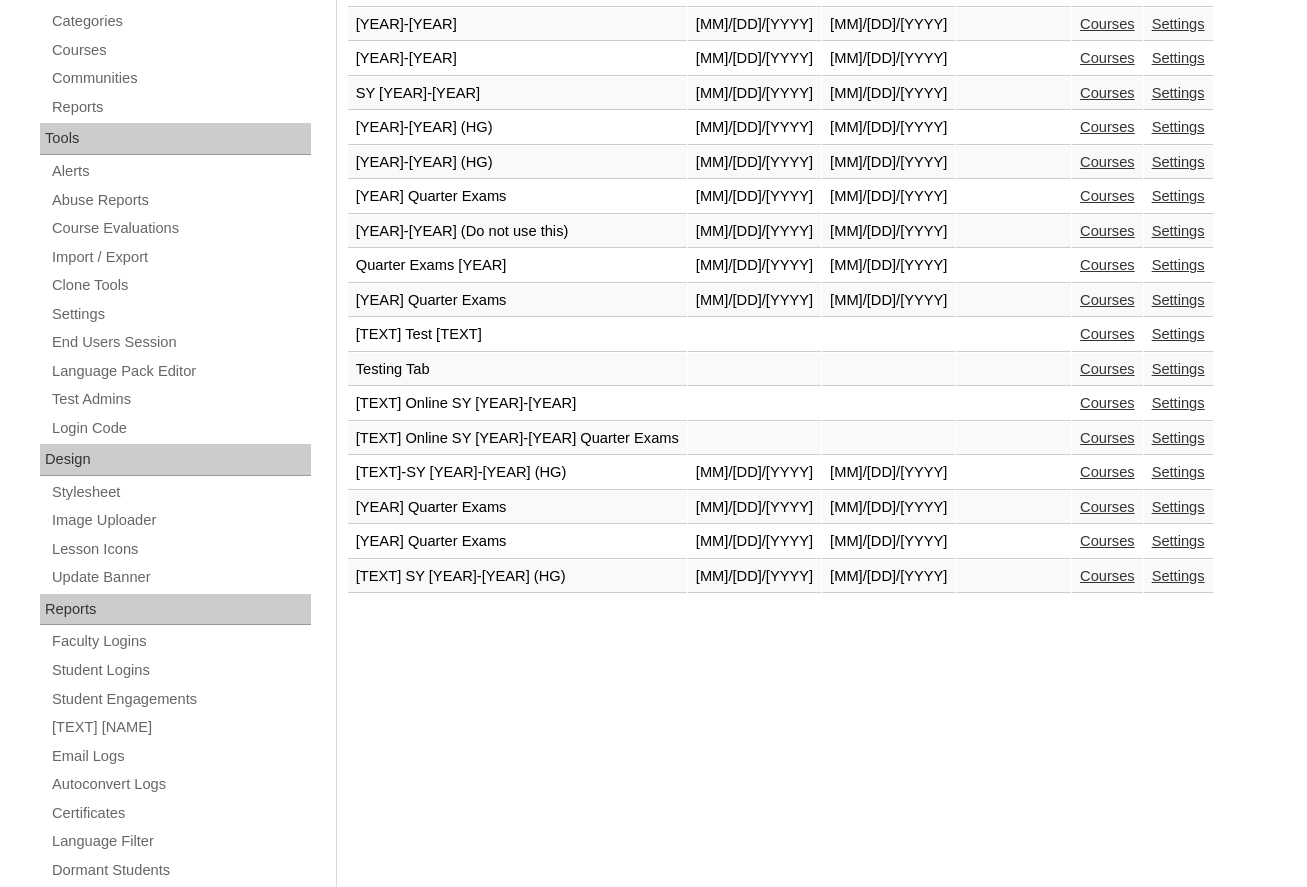 click on "Courses" at bounding box center [1107, 162] 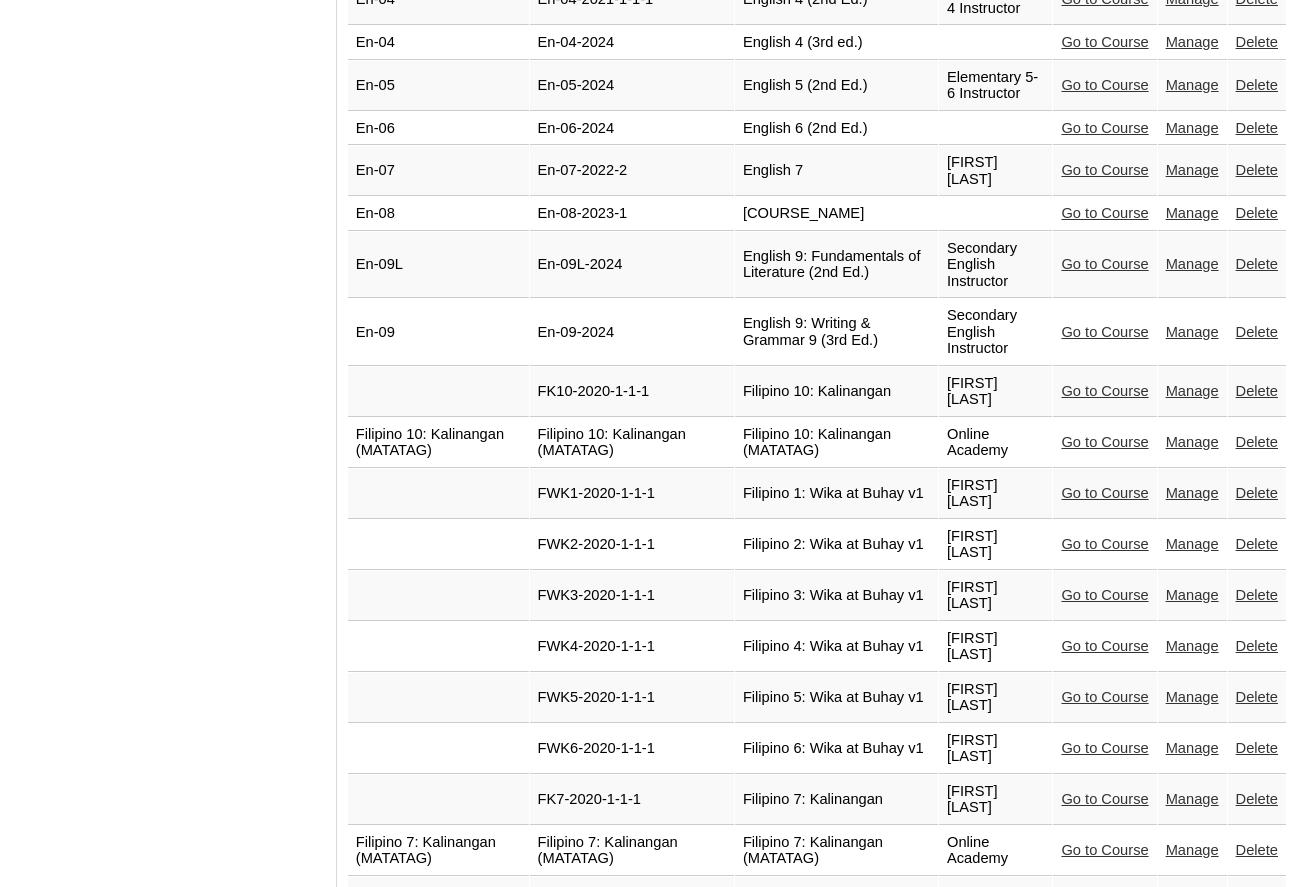 scroll, scrollTop: 3000, scrollLeft: 0, axis: vertical 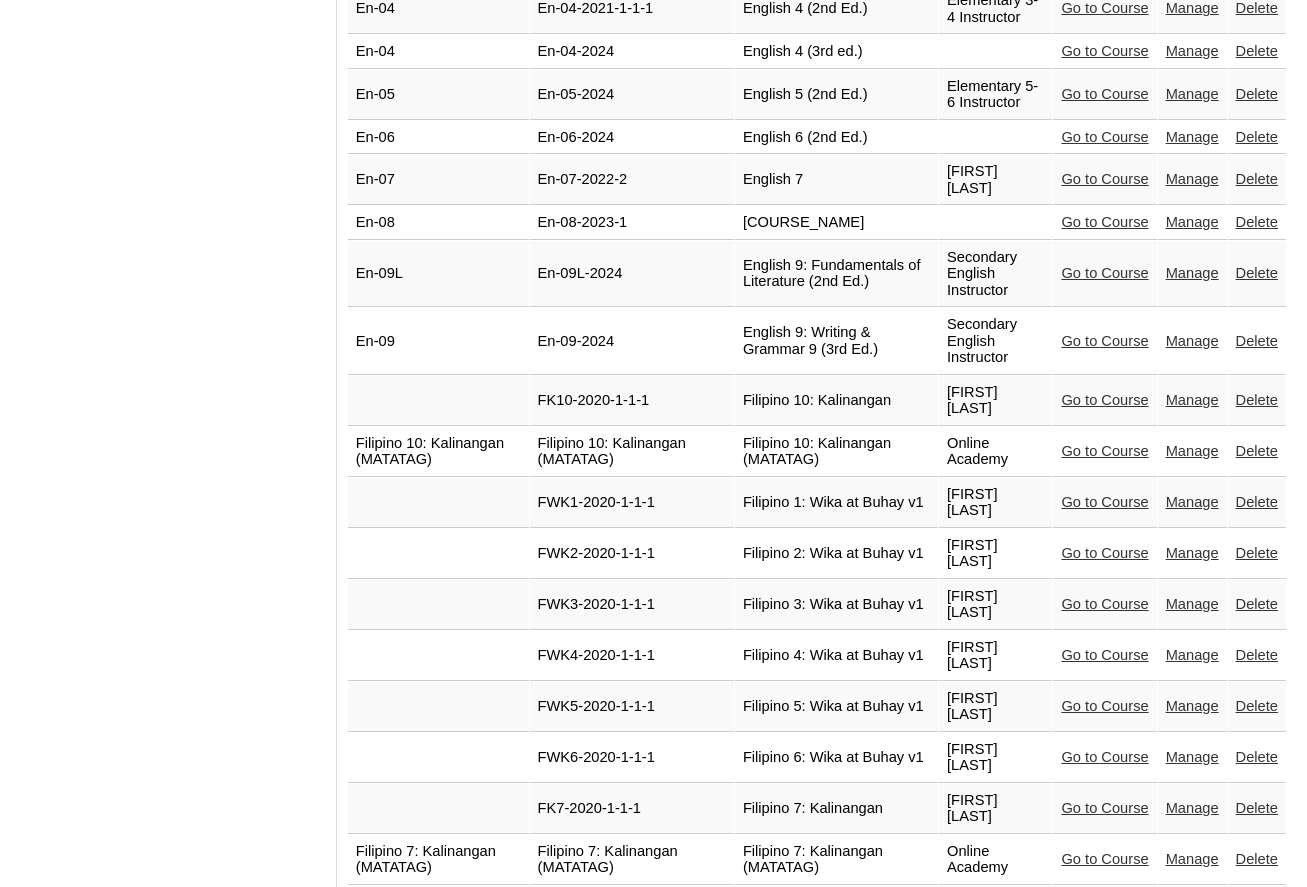 click on "Go to Course" at bounding box center (1104, 222) 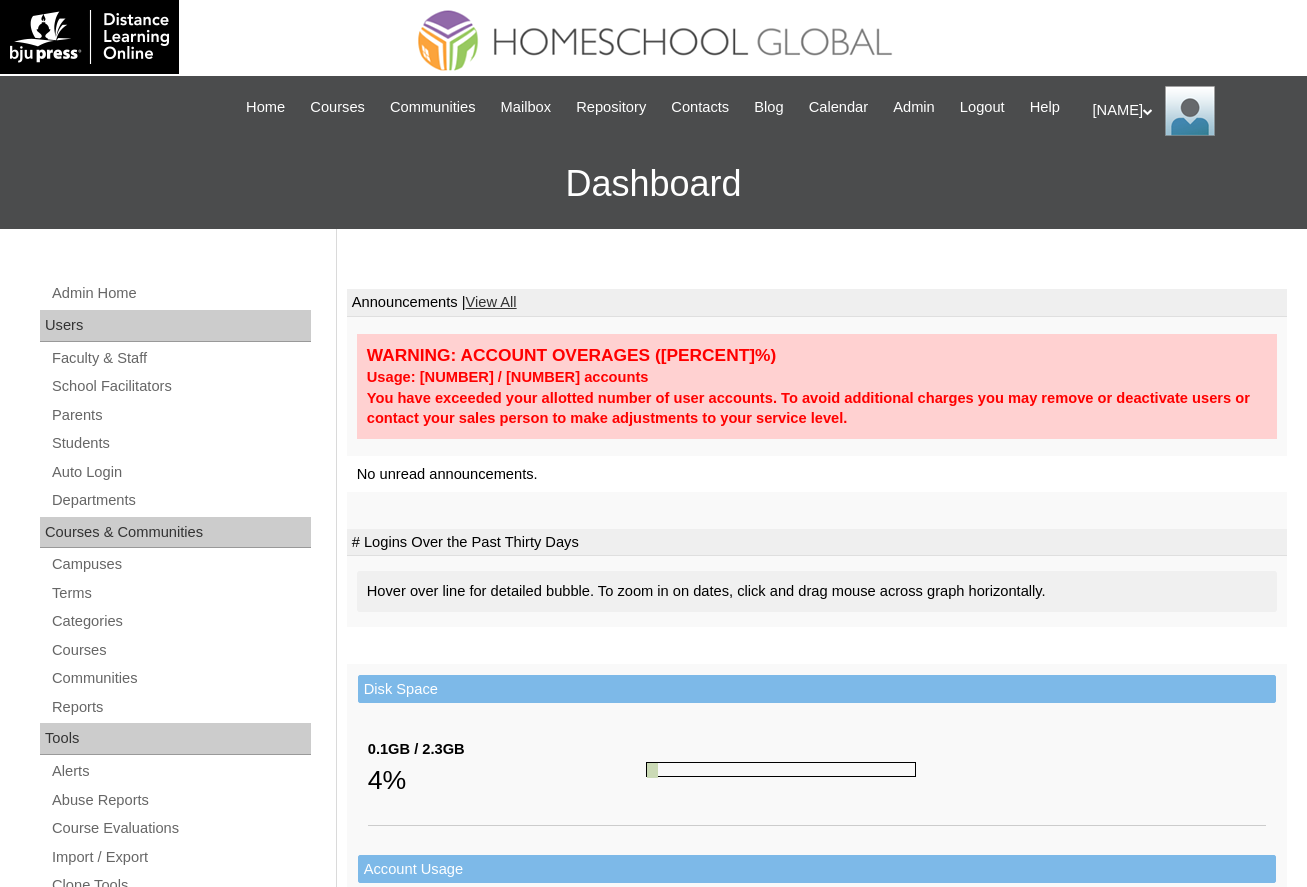 scroll, scrollTop: 0, scrollLeft: 0, axis: both 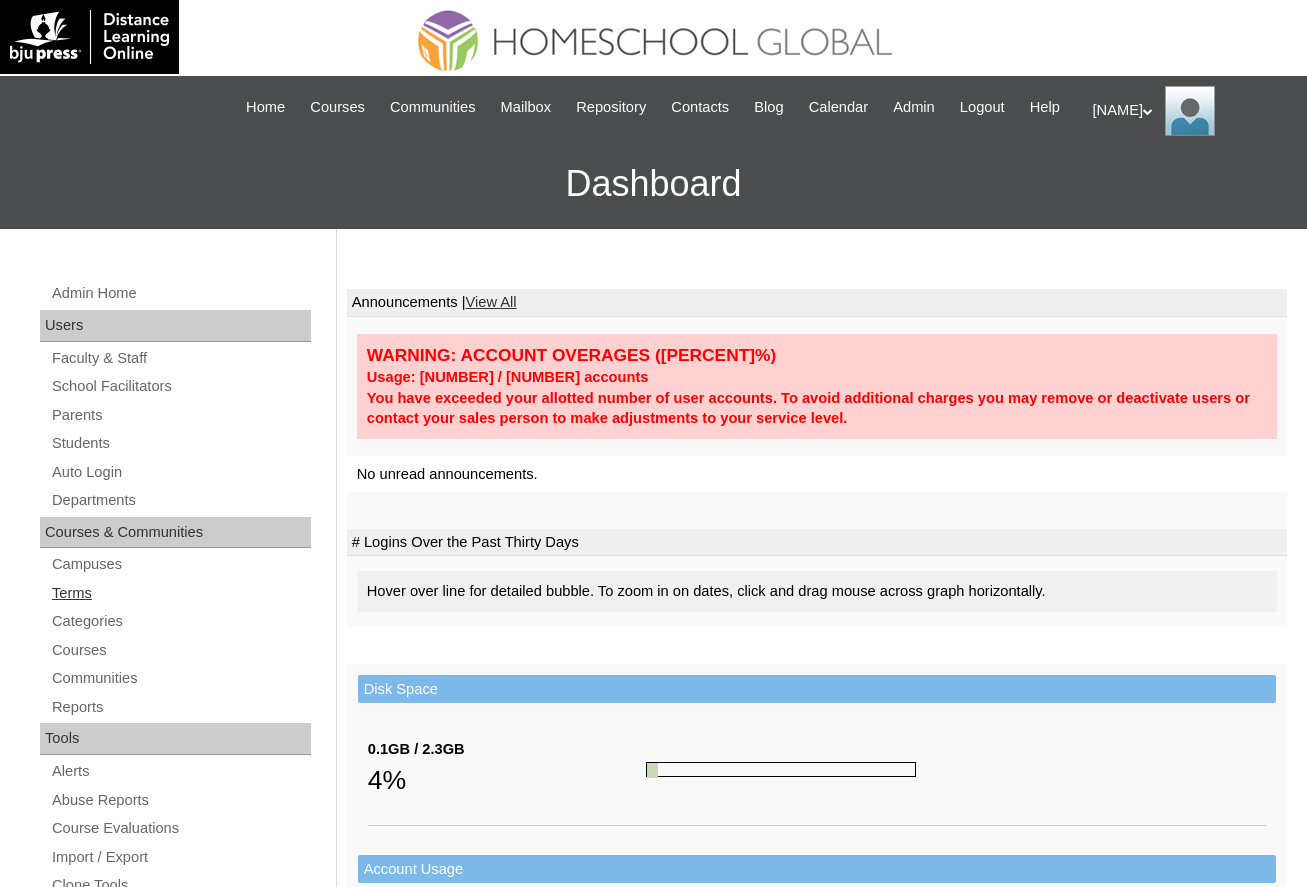 click on "Terms" at bounding box center (180, 593) 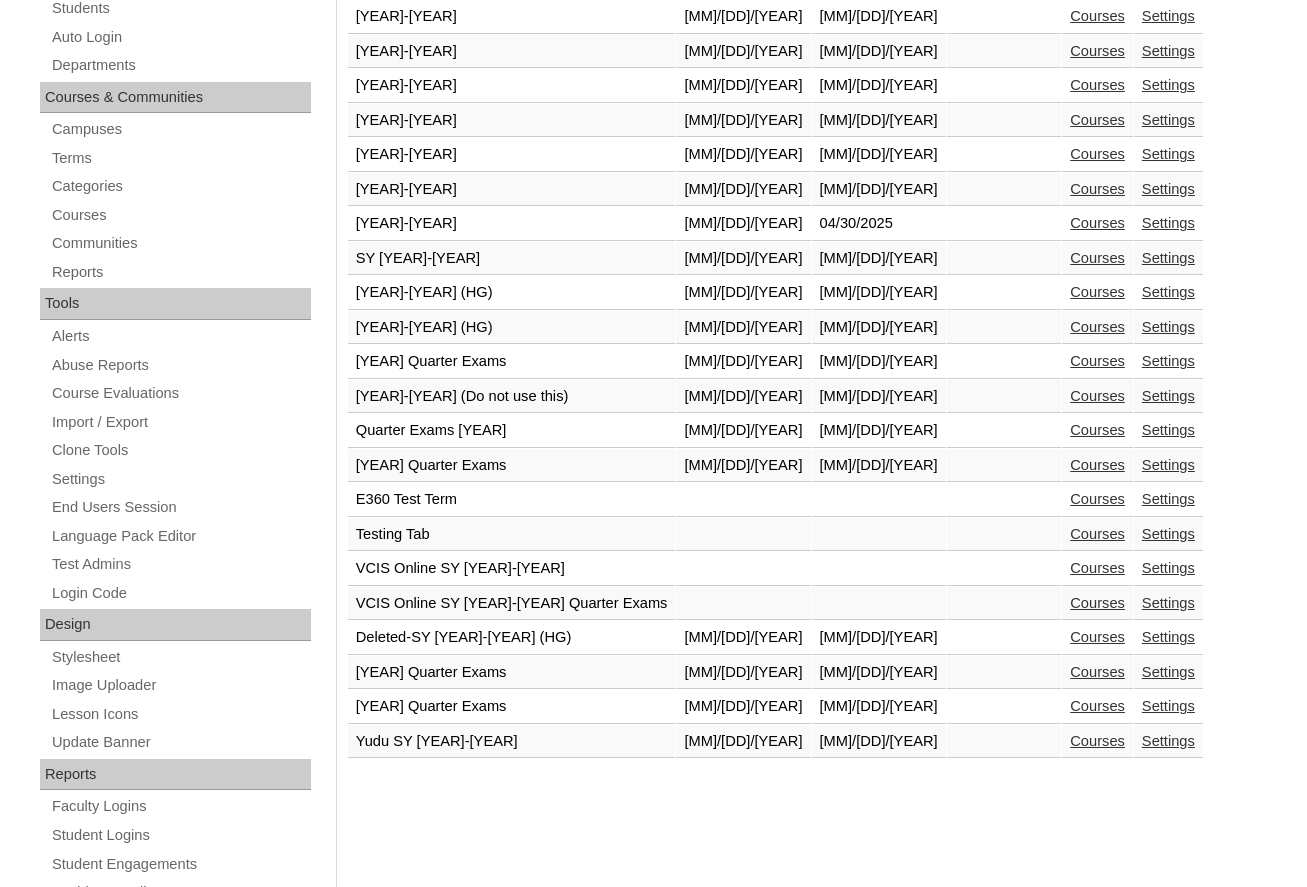 scroll, scrollTop: 500, scrollLeft: 0, axis: vertical 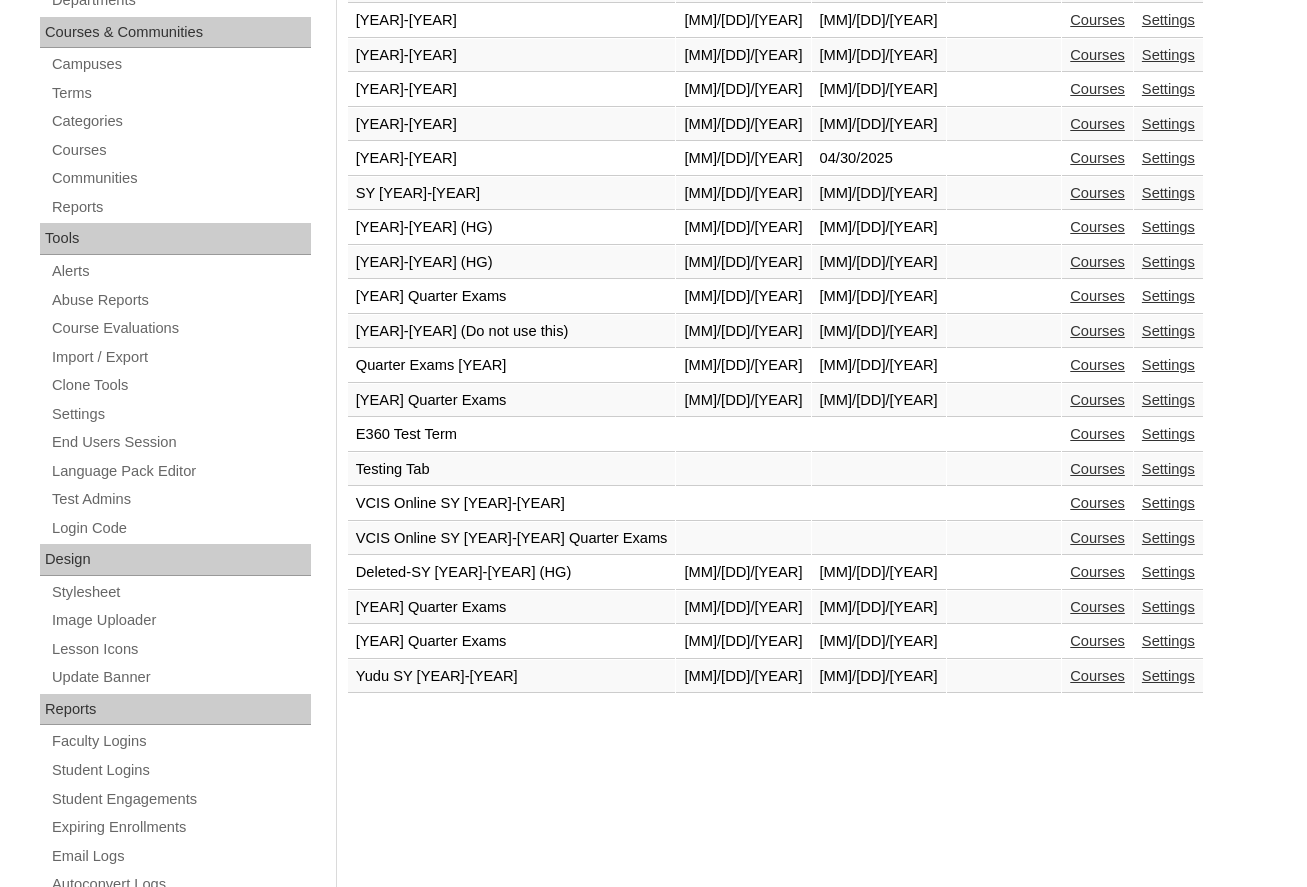 click on "Courses" at bounding box center (1097, 331) 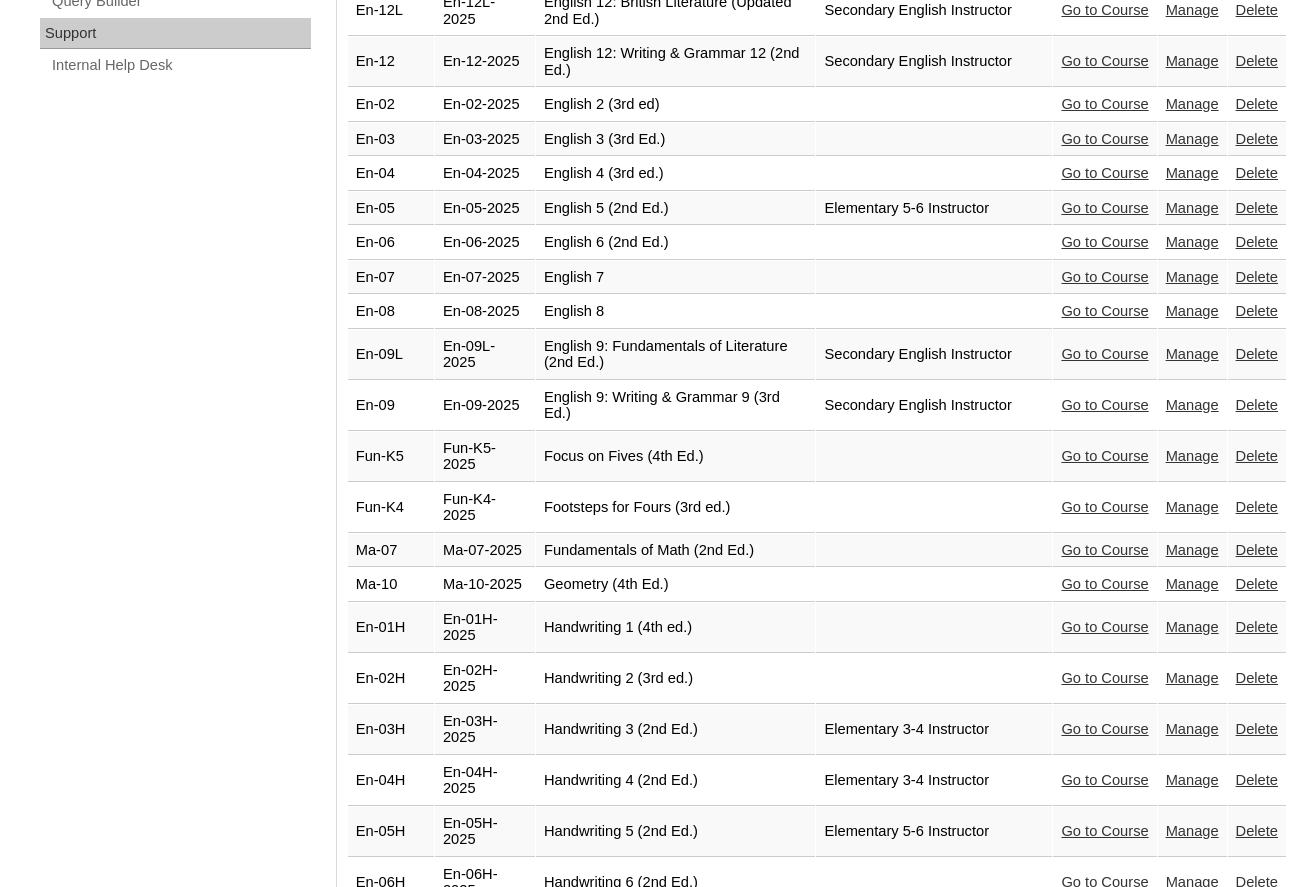 scroll, scrollTop: 1500, scrollLeft: 0, axis: vertical 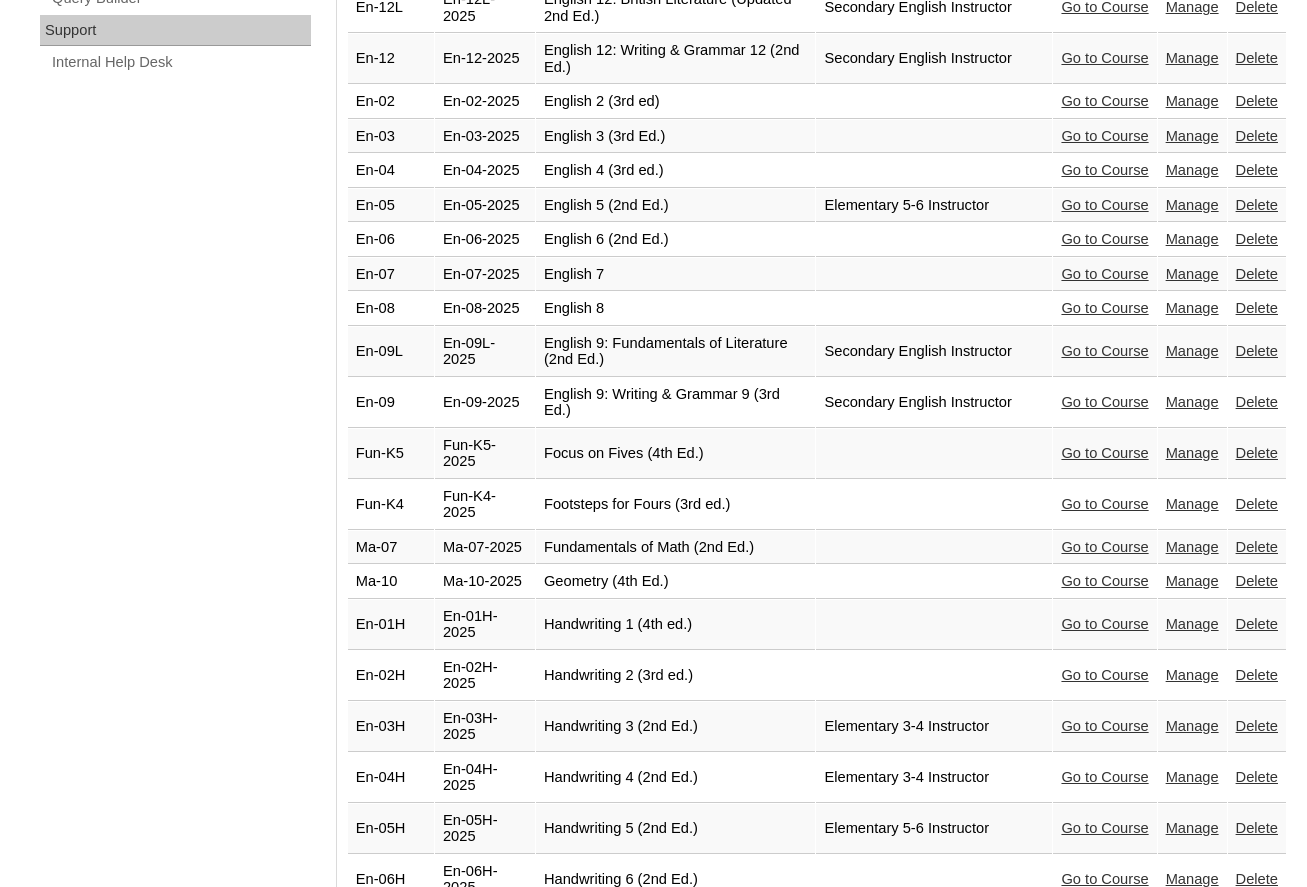 click on "Go to Course" at bounding box center (1104, 308) 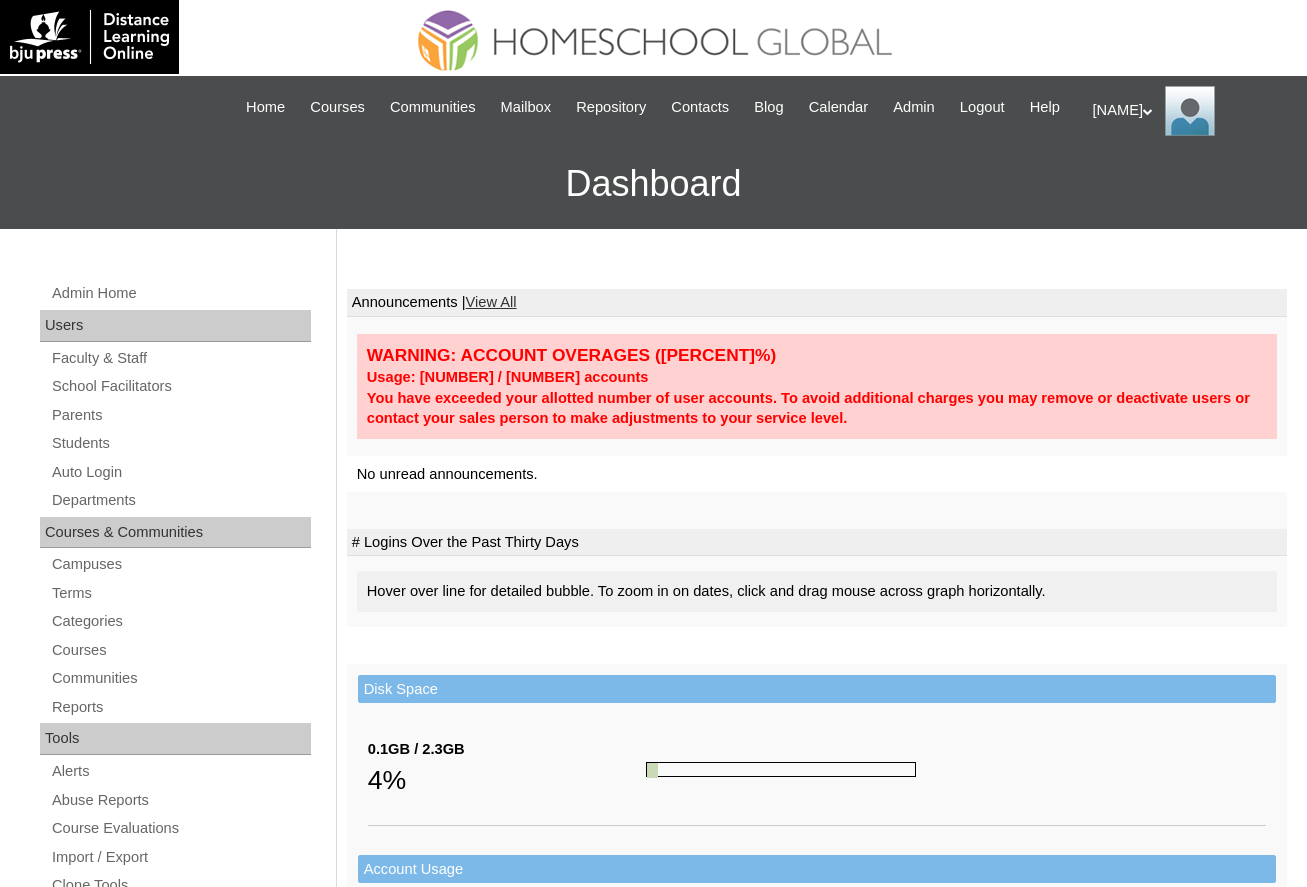 scroll, scrollTop: 0, scrollLeft: 0, axis: both 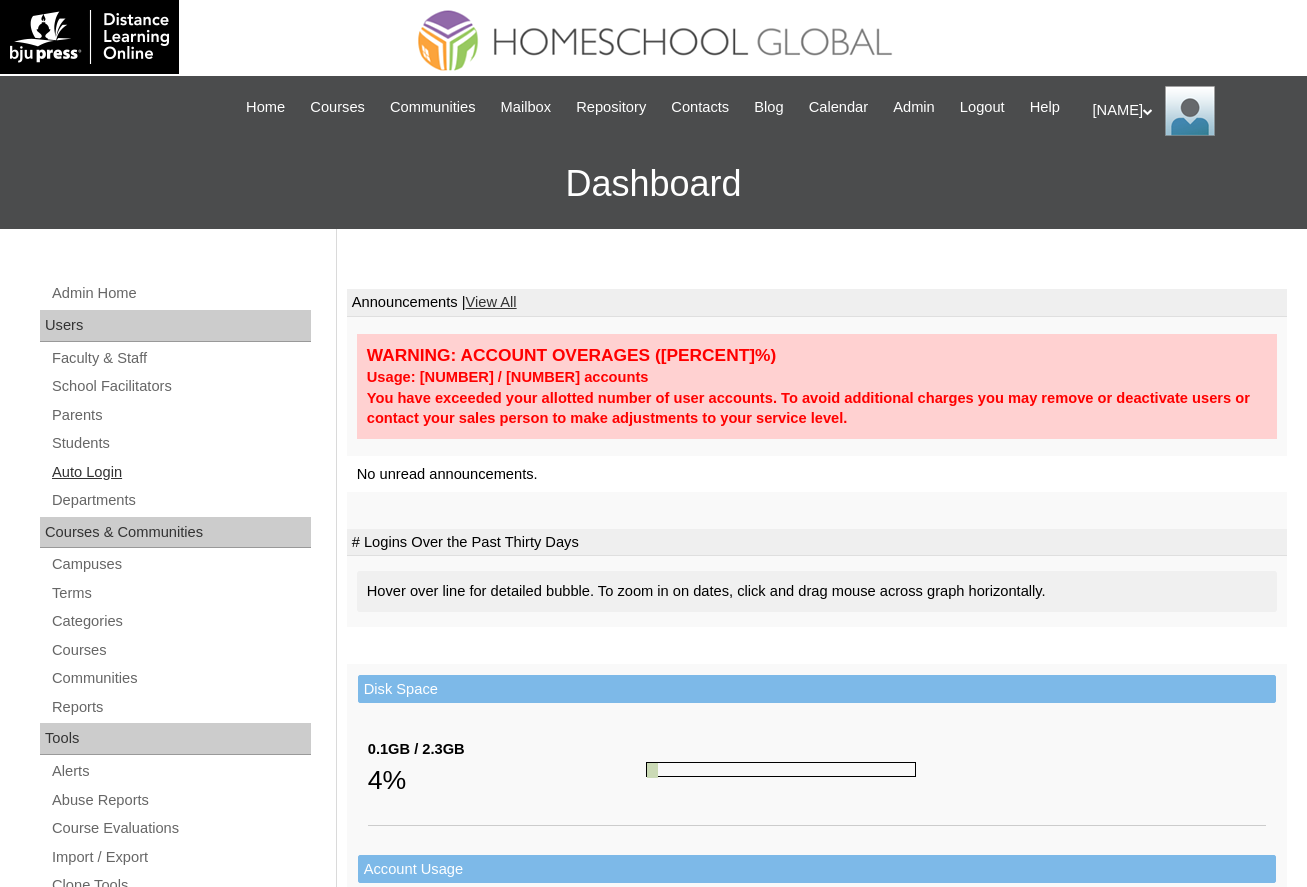 click on "Auto Login" at bounding box center (180, 472) 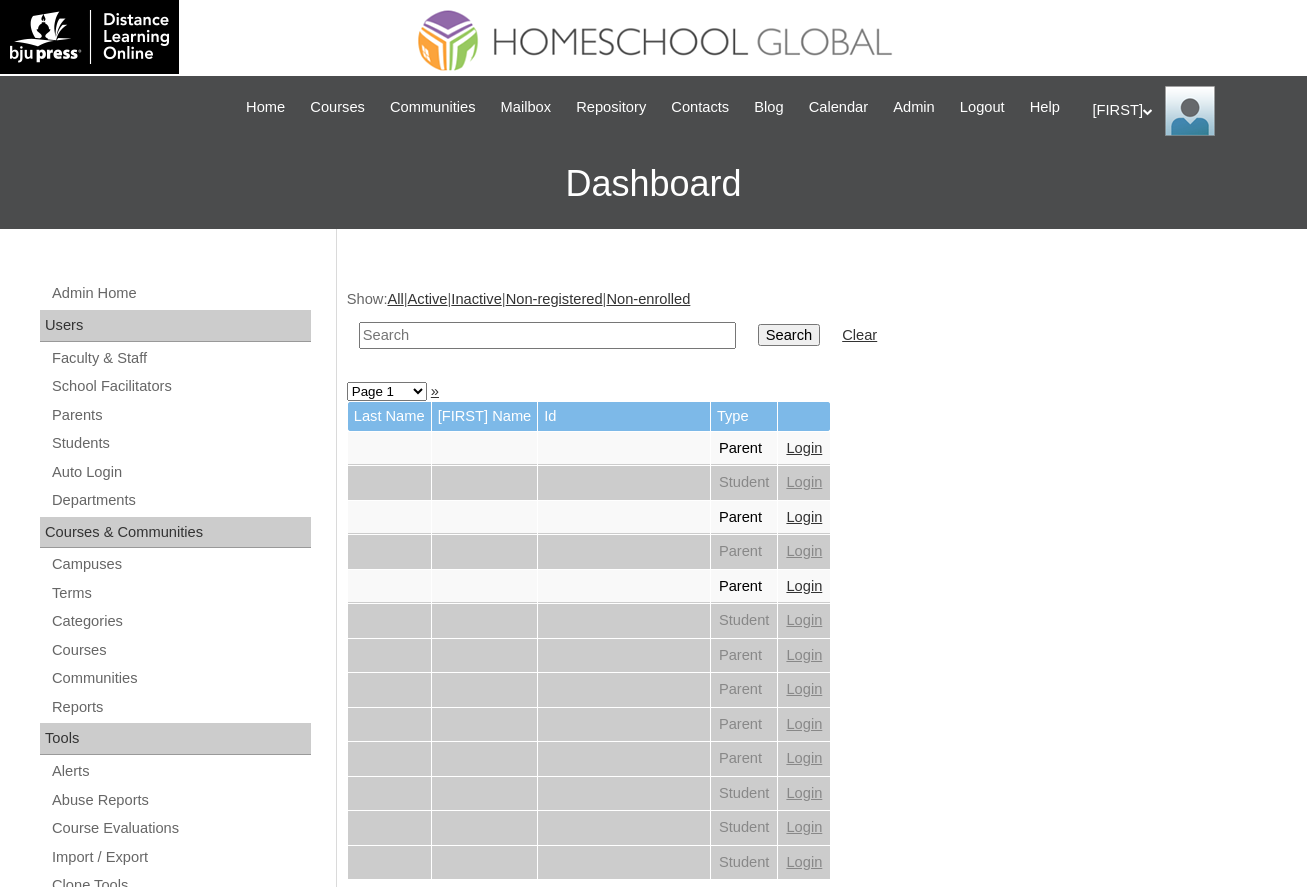 scroll, scrollTop: 0, scrollLeft: 0, axis: both 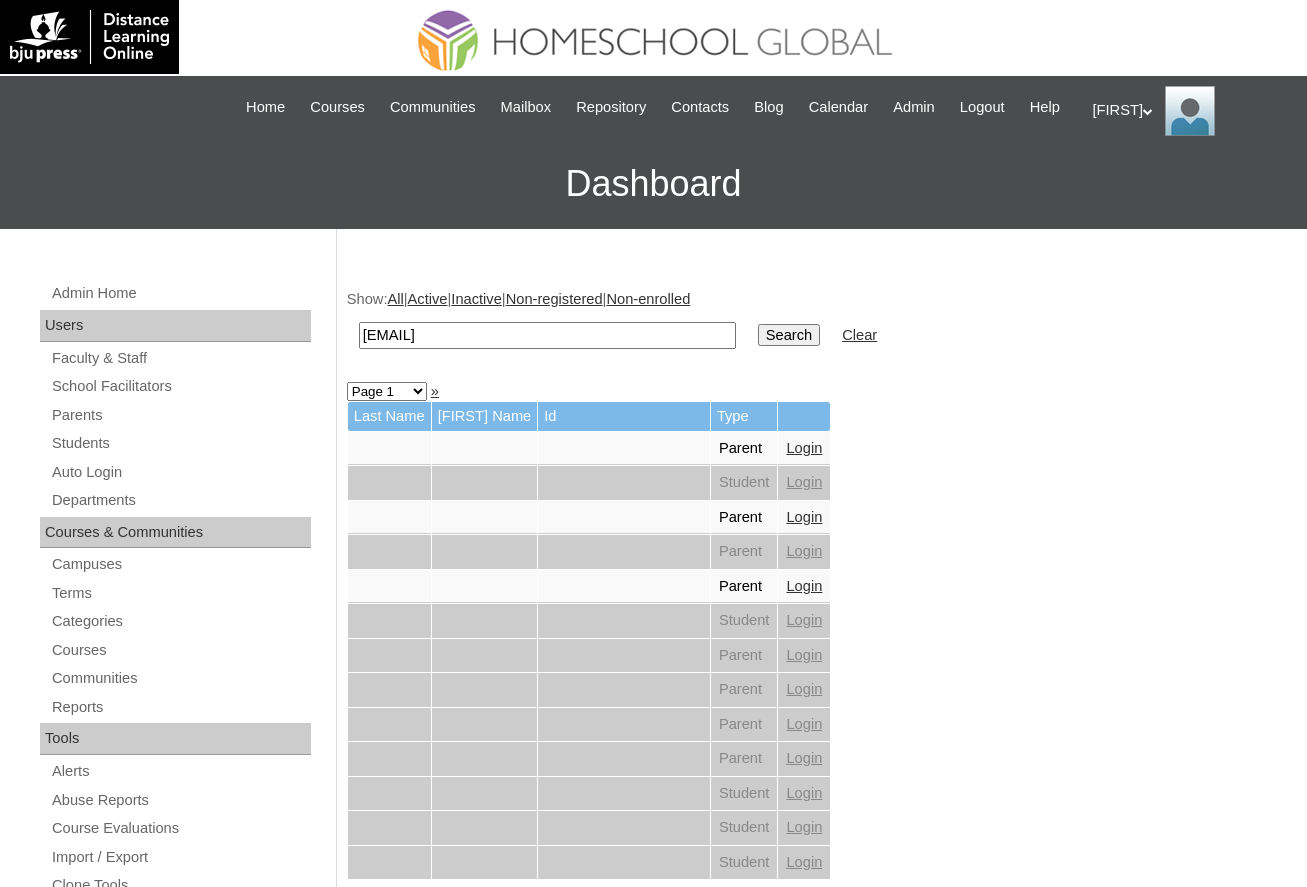type on "dhea.bravo" 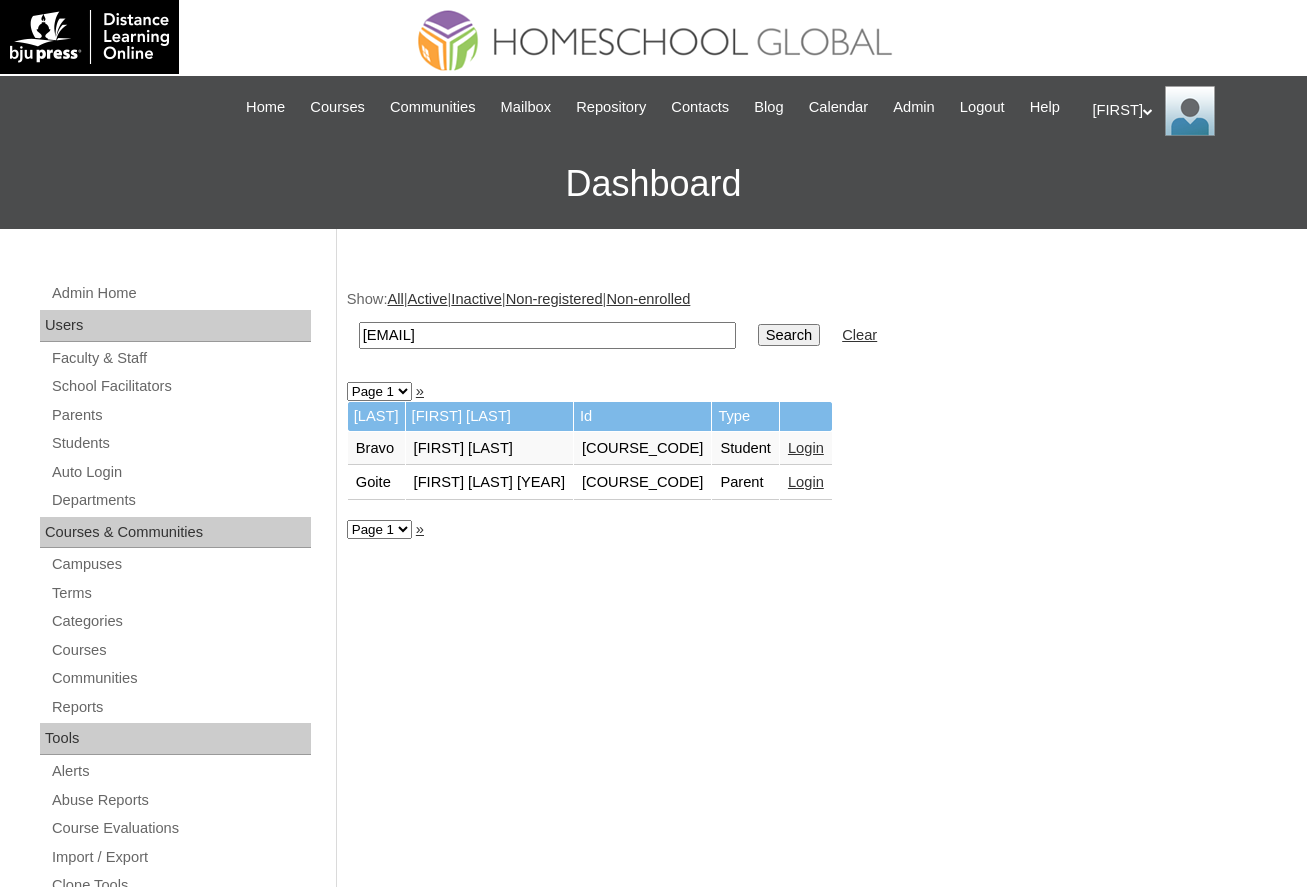 scroll, scrollTop: 0, scrollLeft: 0, axis: both 